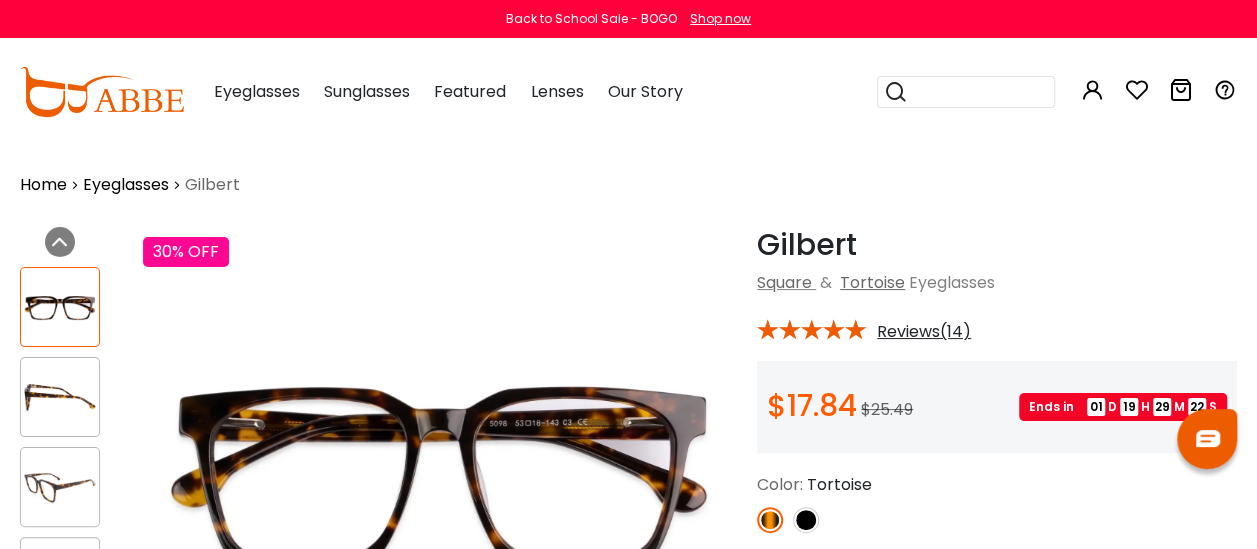 scroll, scrollTop: 0, scrollLeft: 0, axis: both 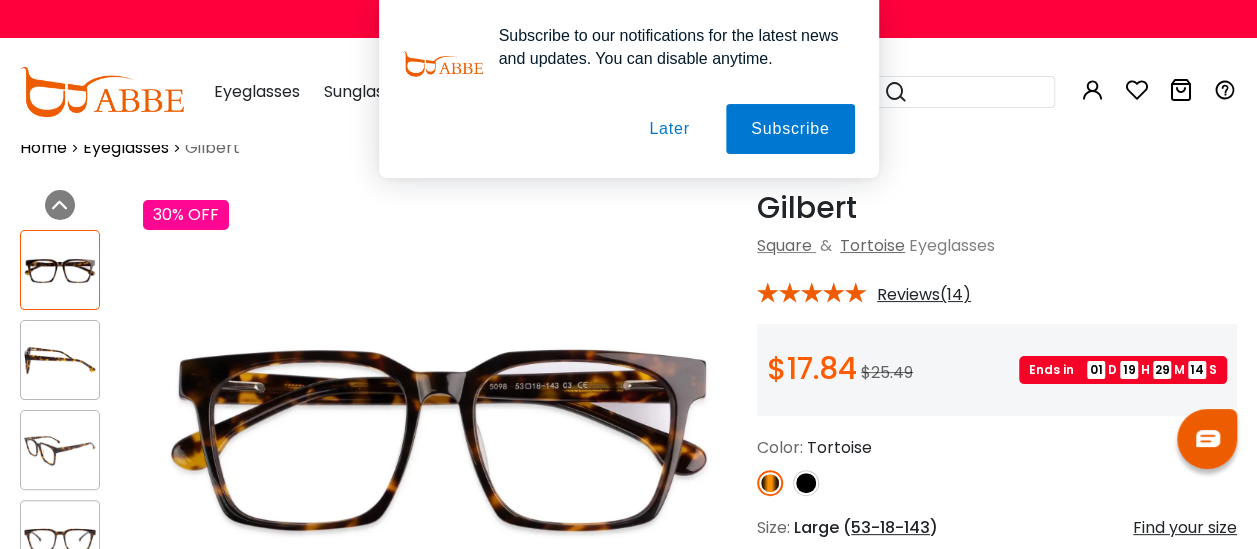 click on "Later" at bounding box center (0, 0) 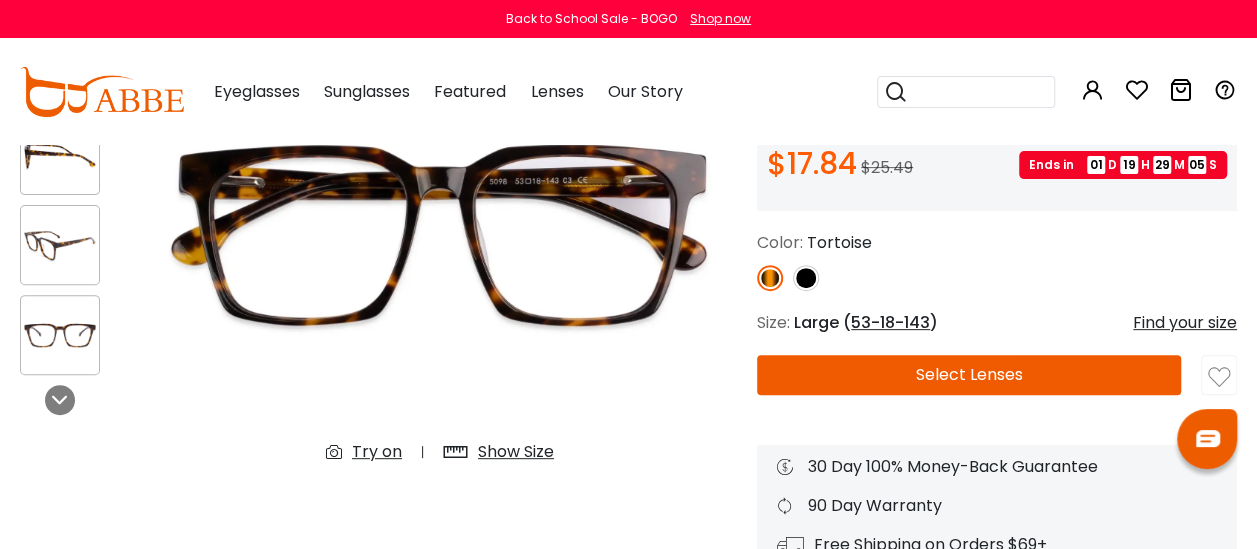 scroll, scrollTop: 0, scrollLeft: 0, axis: both 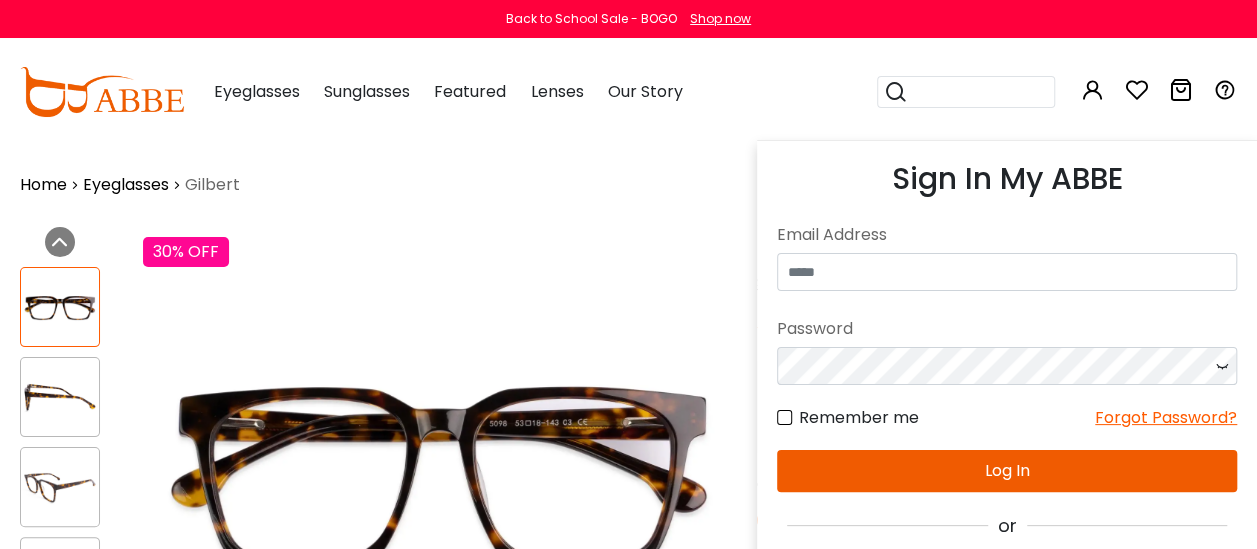 click at bounding box center (1093, 90) 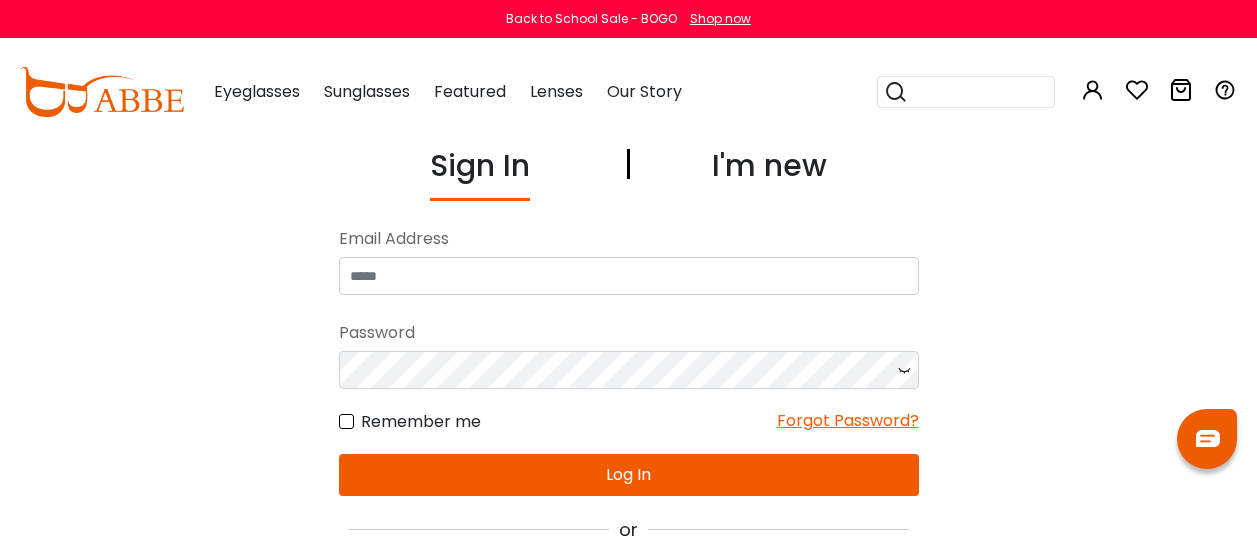 scroll, scrollTop: 0, scrollLeft: 0, axis: both 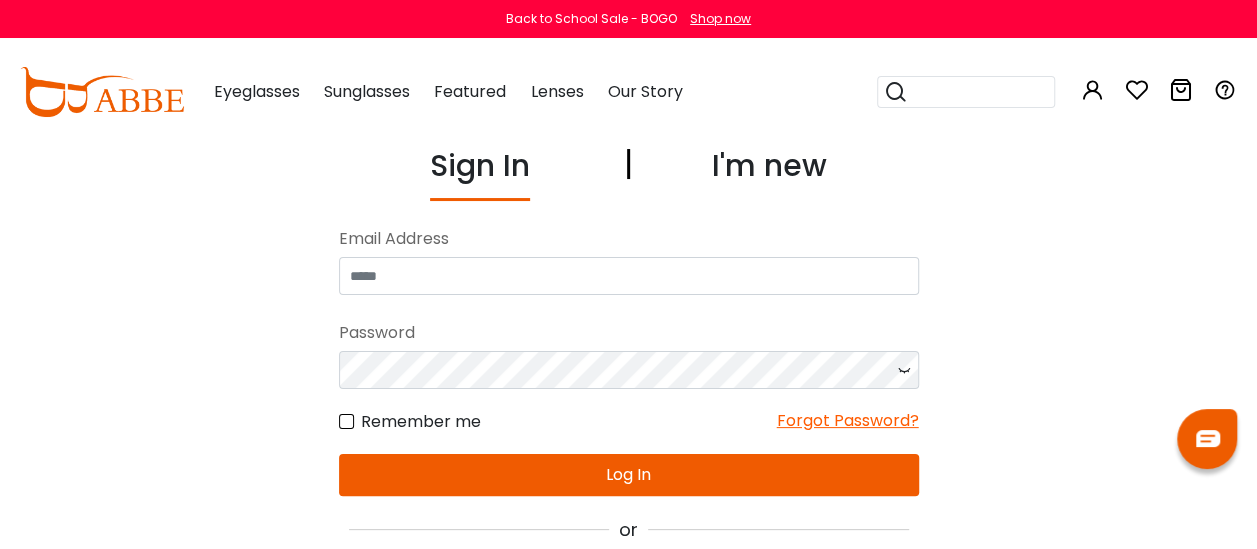 click on "Sign In" at bounding box center [480, 172] 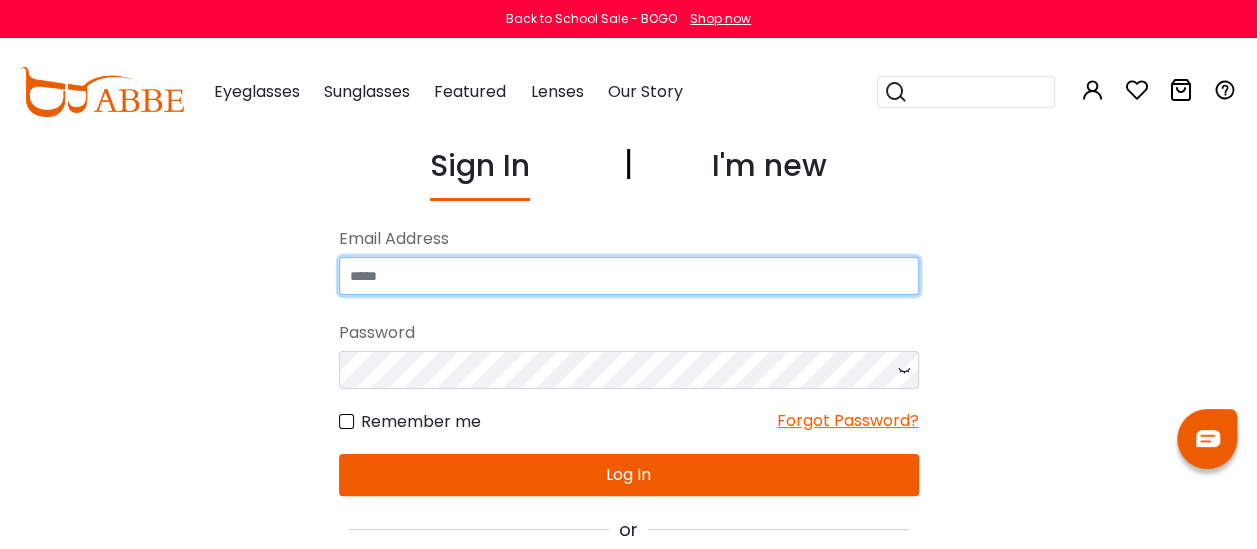 click at bounding box center (629, 276) 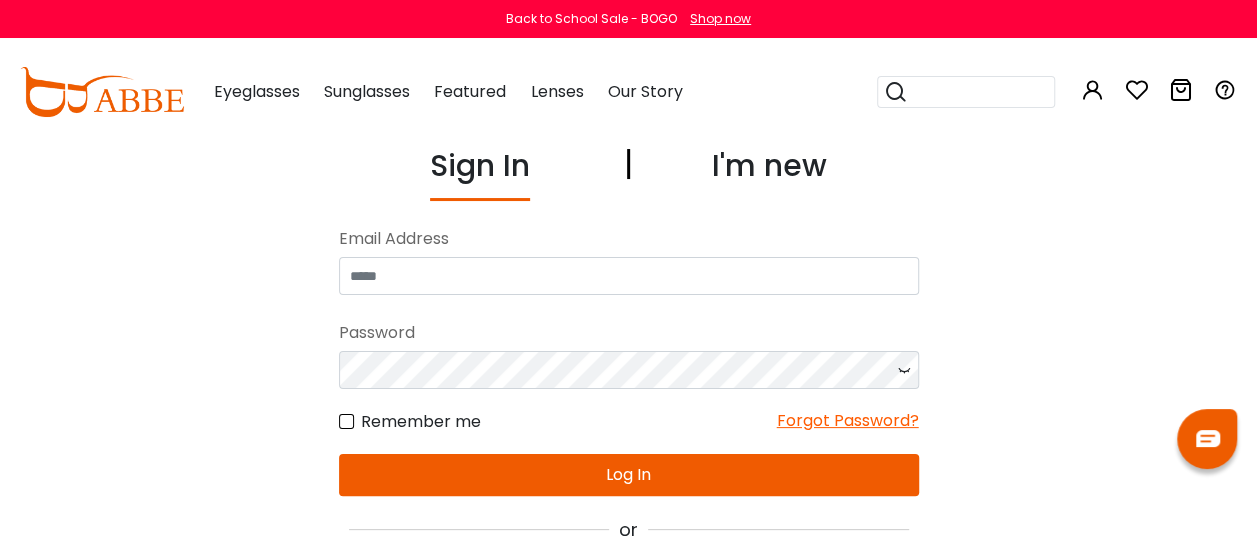click on "Forgot Password?" at bounding box center [848, 421] 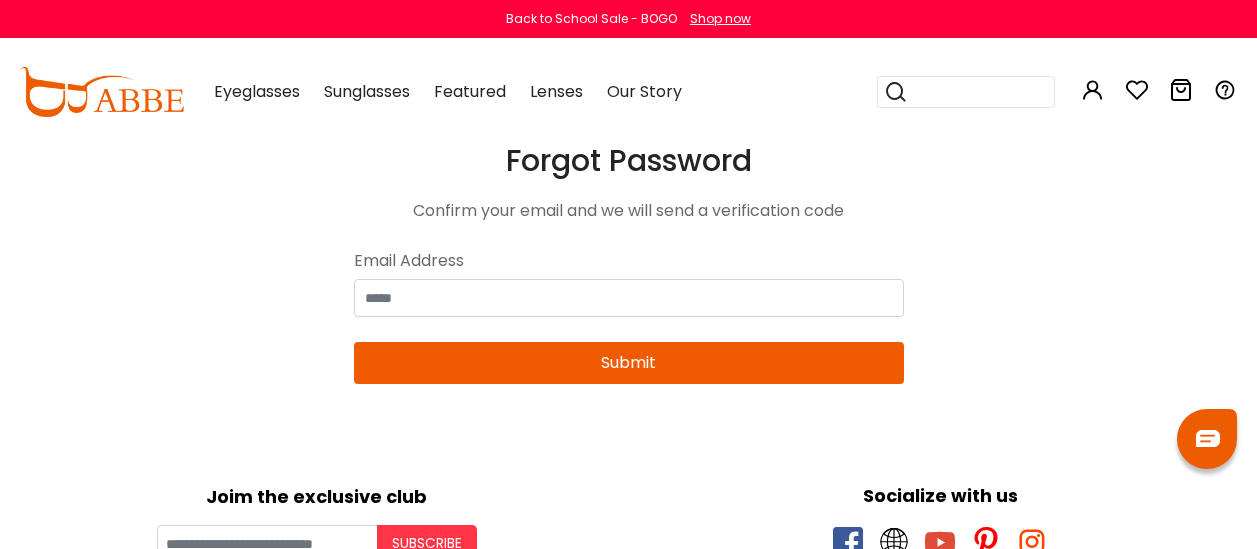 scroll, scrollTop: 0, scrollLeft: 0, axis: both 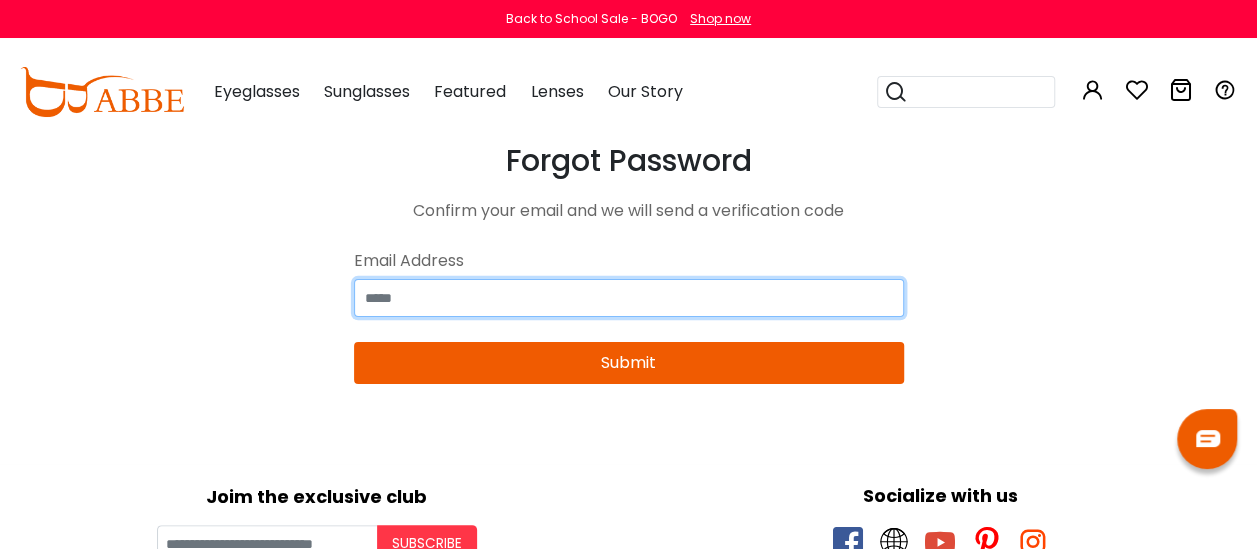 click at bounding box center (629, 298) 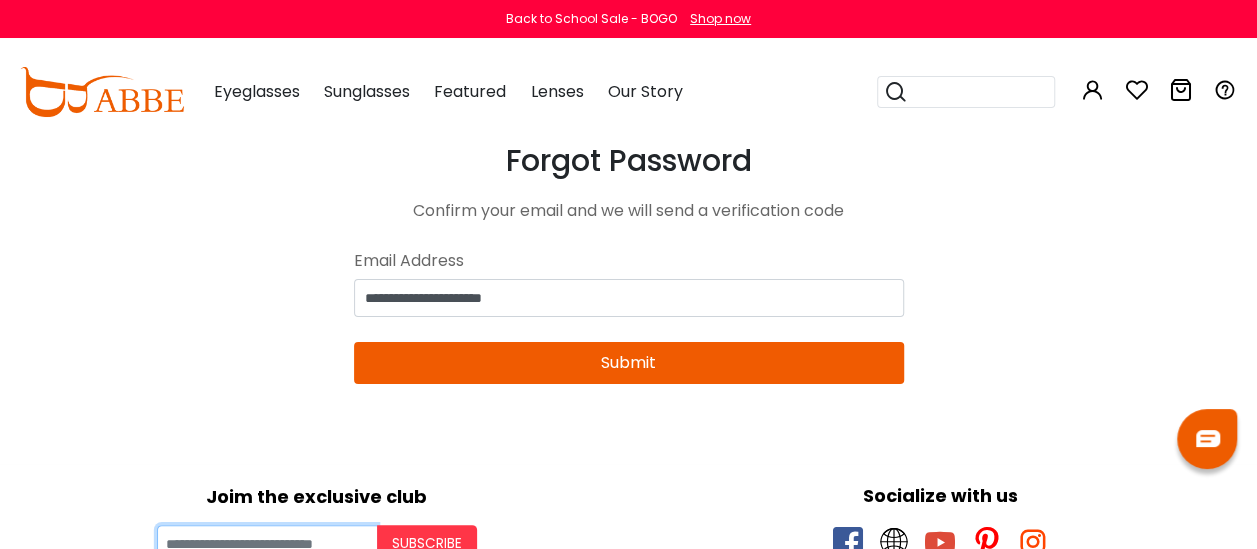 type on "**********" 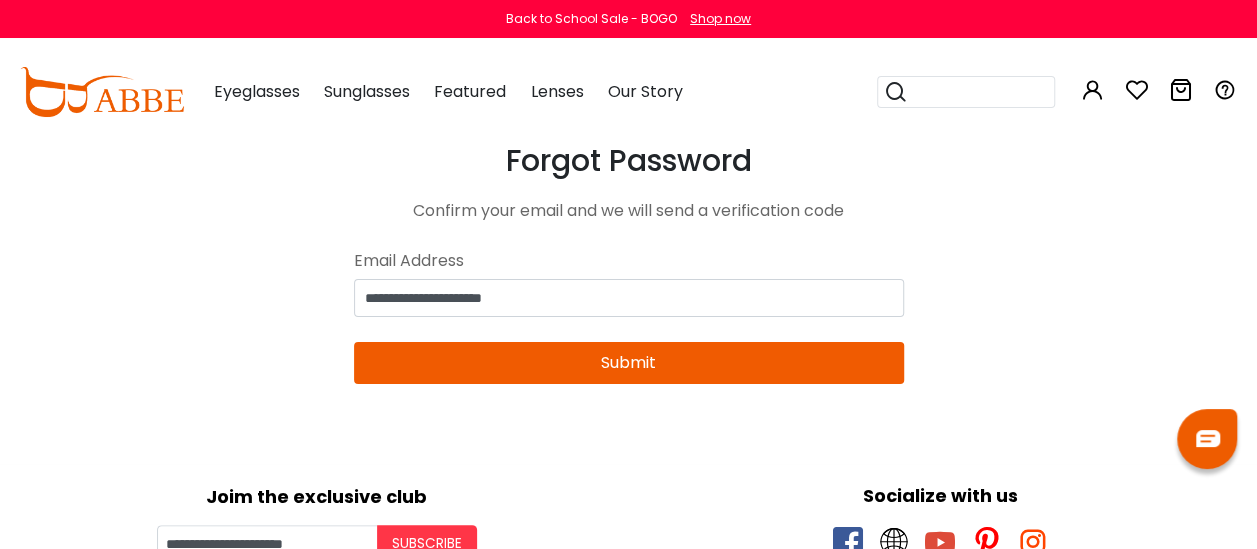 click on "Submit" at bounding box center (629, 363) 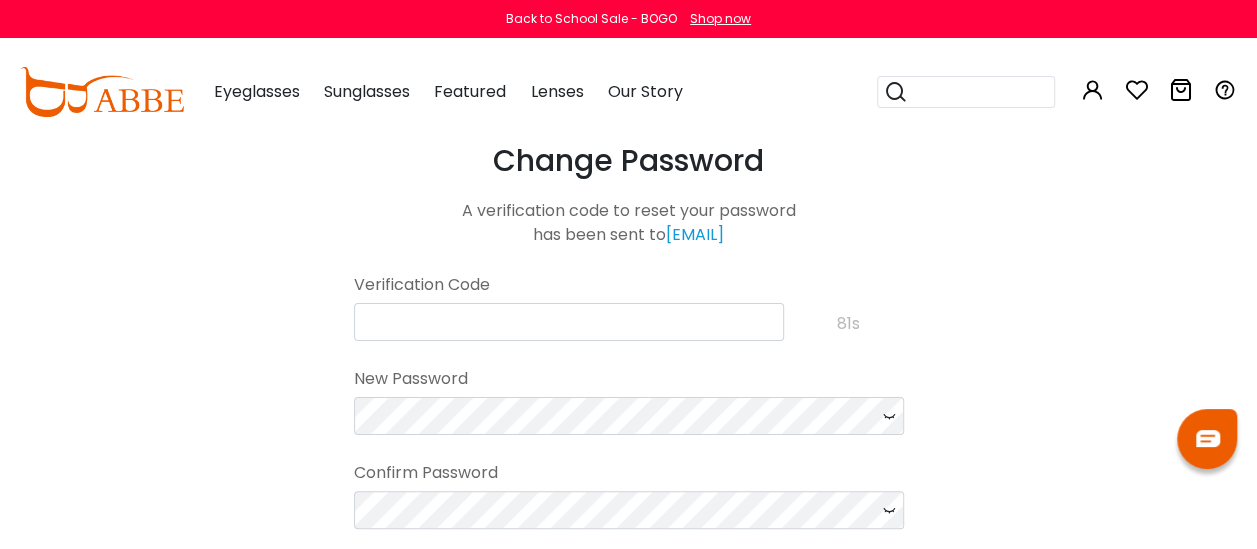 click on "Verification Code
81s
New Password
Confirm Password
Submit" at bounding box center (629, 431) 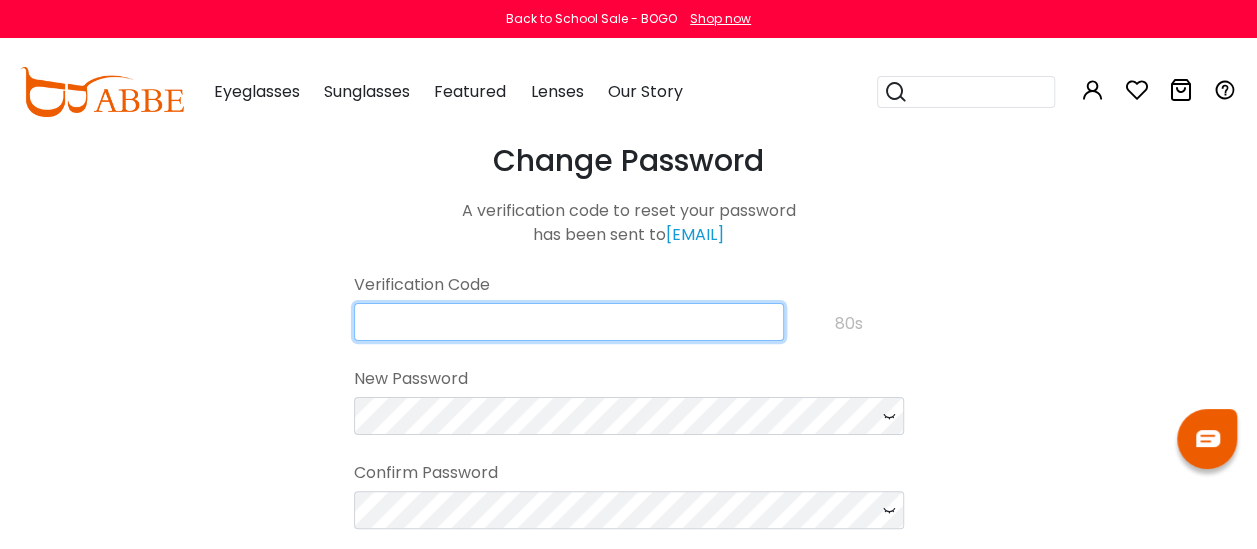 click at bounding box center (569, 322) 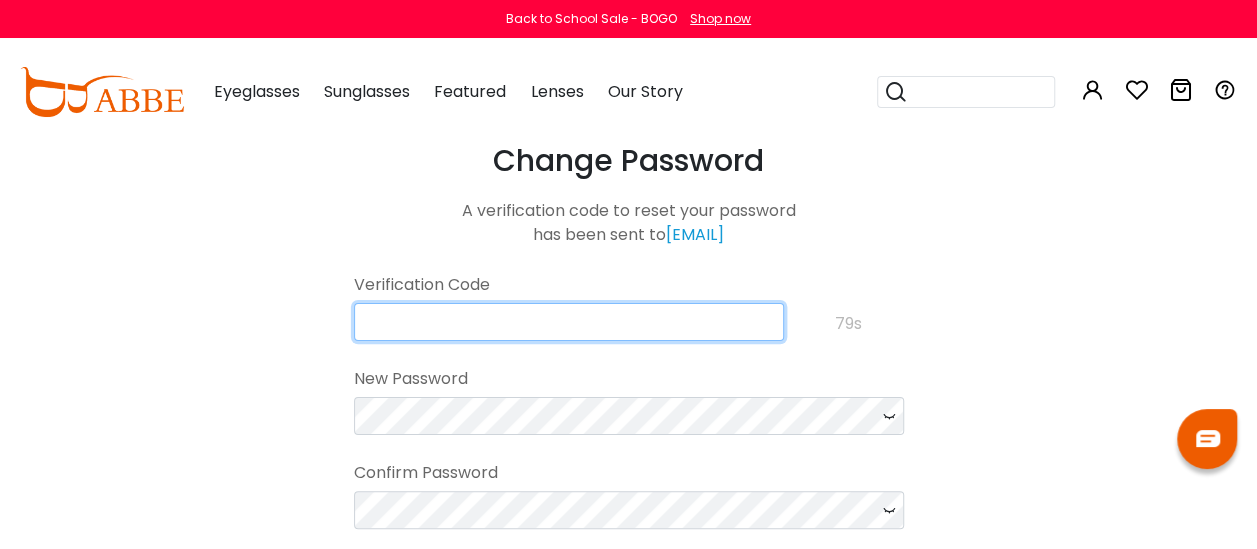 click at bounding box center [569, 322] 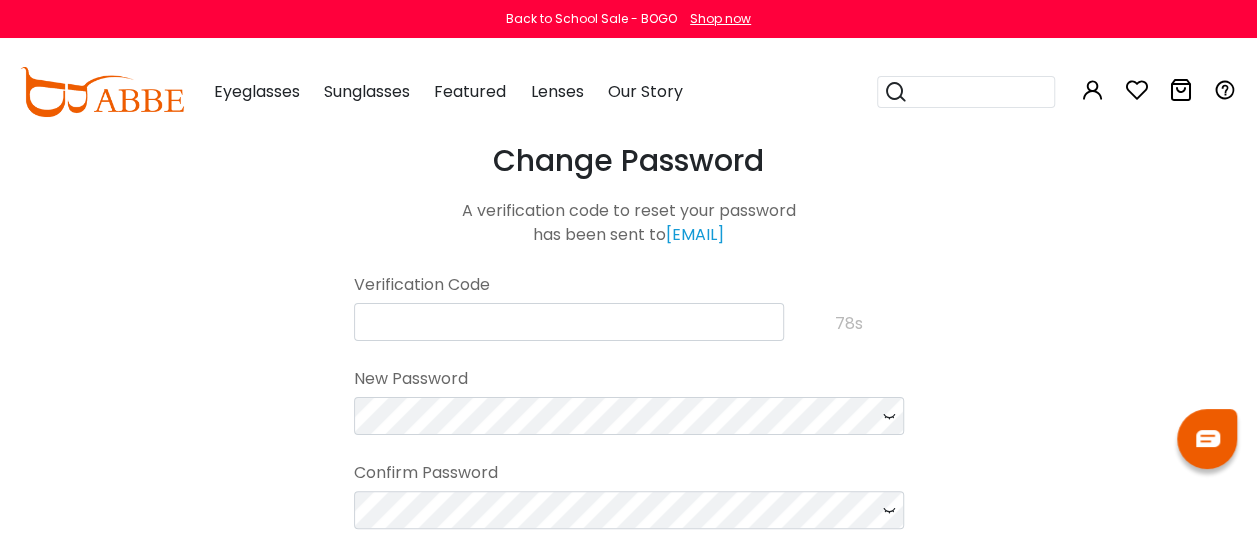 click on "Eyeglasses
Thanks for your subscription
Please use coupon code " NEWCOMER " to get high-quality frames for only $1 on your first order. We have a wide range of over 60 frames in stock to choose from.
Copy this coupon code by click the button below, or you can get this coupon code by checking your email laterly.
Copy
Back to School Sale - BOGO
Shop now" at bounding box center (628, 816) 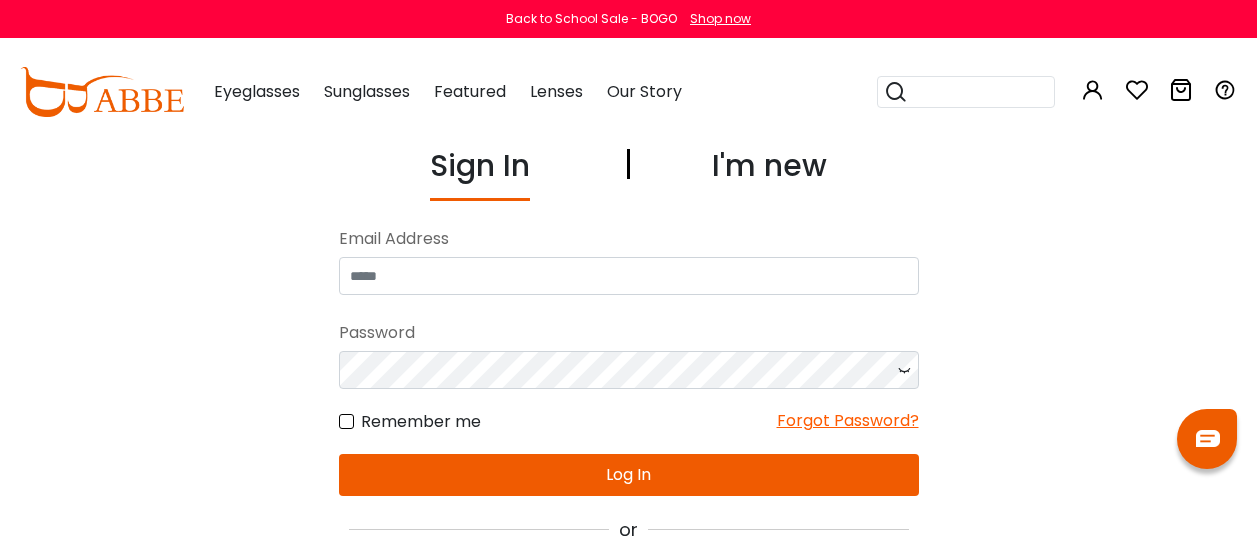 scroll, scrollTop: 0, scrollLeft: 0, axis: both 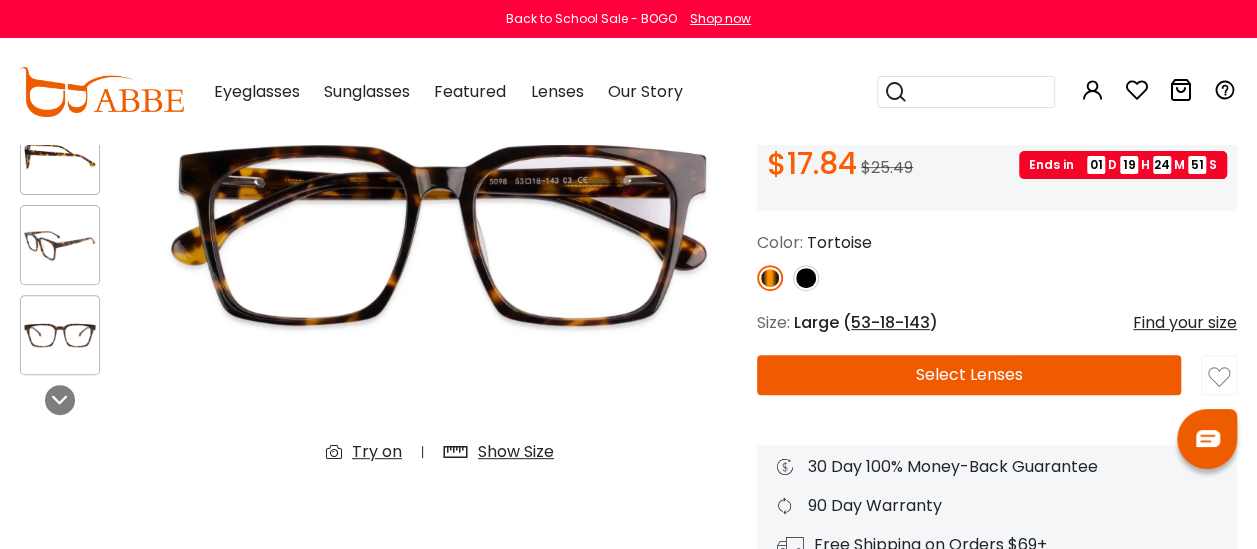 click on "Find your size" at bounding box center [1185, 323] 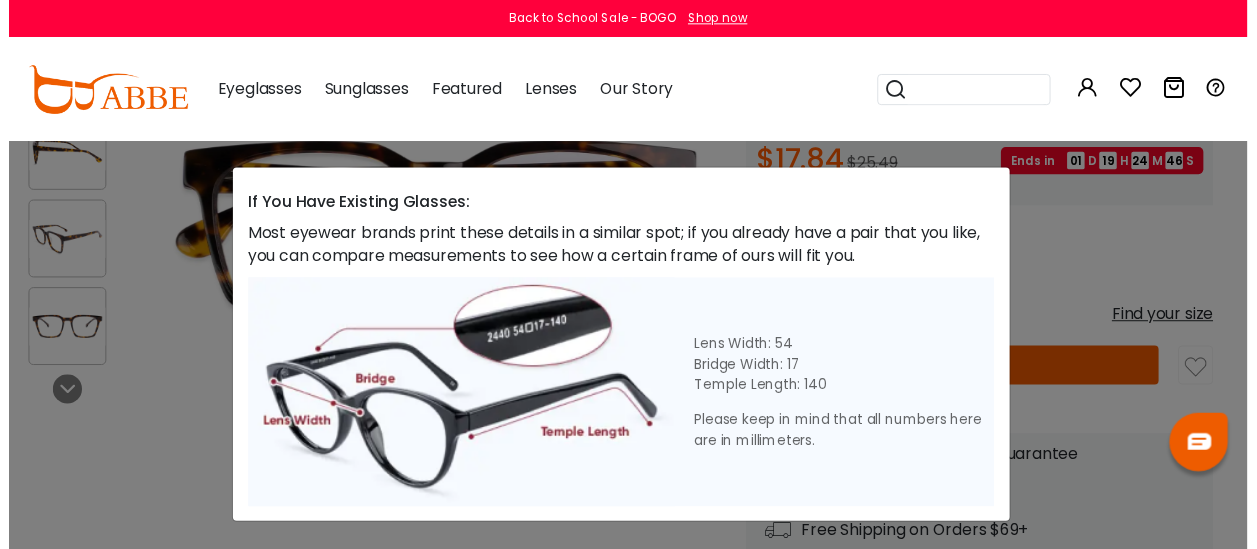 scroll, scrollTop: 768, scrollLeft: 0, axis: vertical 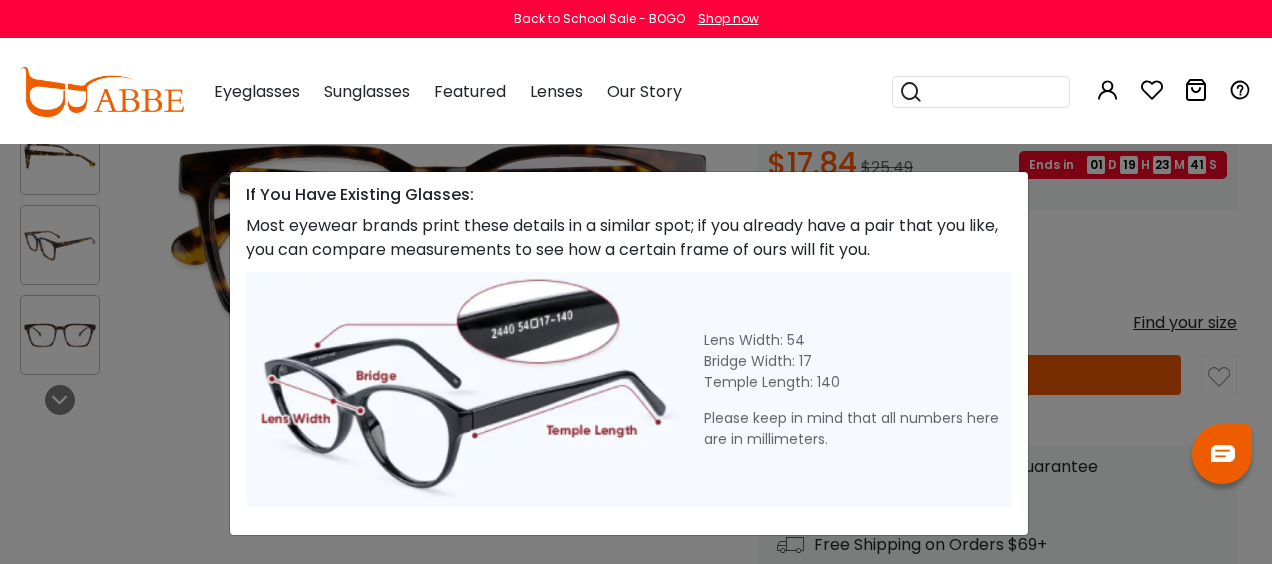 click on "Size Guide
×
A Skill For Finding Suitable Glasses Size:
Use a Credit Card
Place the card as shown (in the middle of your nose) and pay attention to the orienta-tion
If You Have Existing Glasses:
Most eyewear brands print these details in a similar spot; if you already have a pair that you like, you can compare measurements to see how a certain frame of ours will fit you.
Lens Width: 54
Bridge Width: 17
Temple Length: 140 Size" at bounding box center [636, 282] 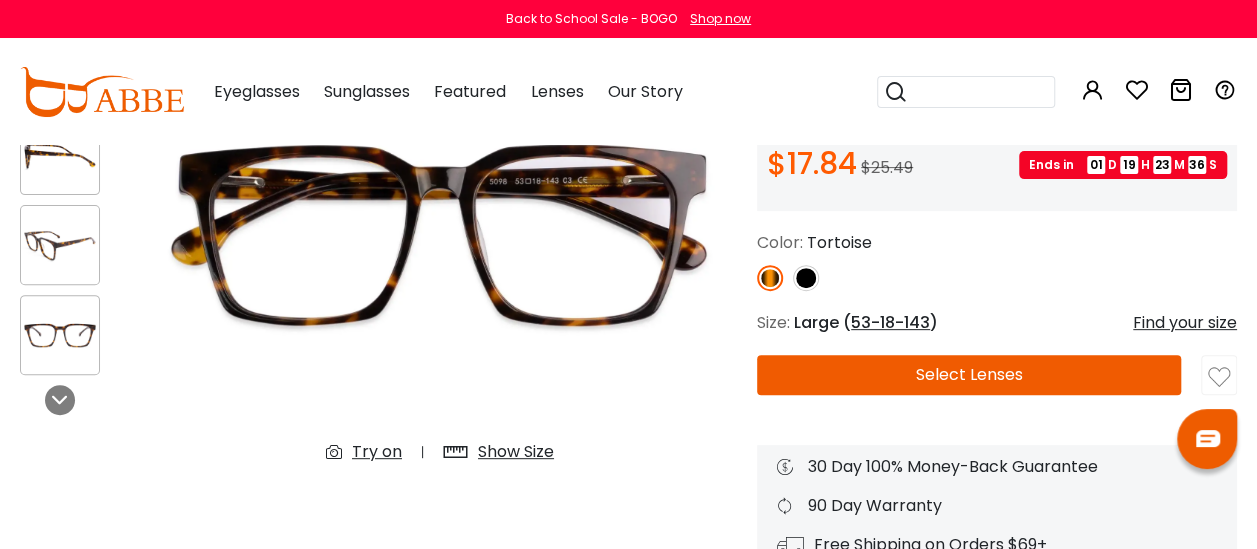 click on "Show Size" at bounding box center (516, 452) 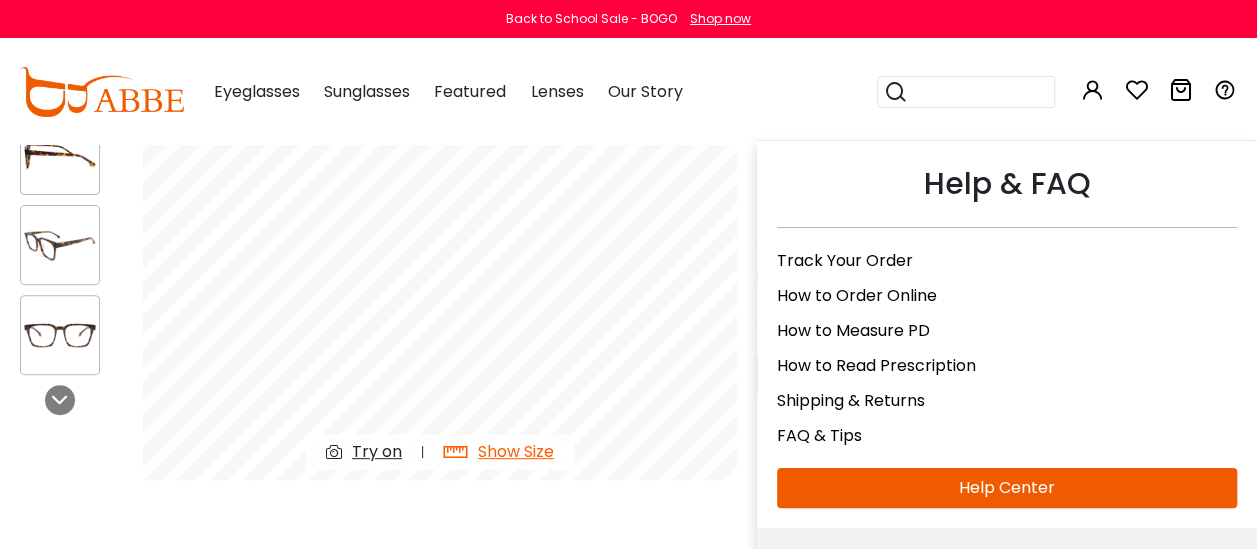 click on "Track Your Order" at bounding box center (845, 260) 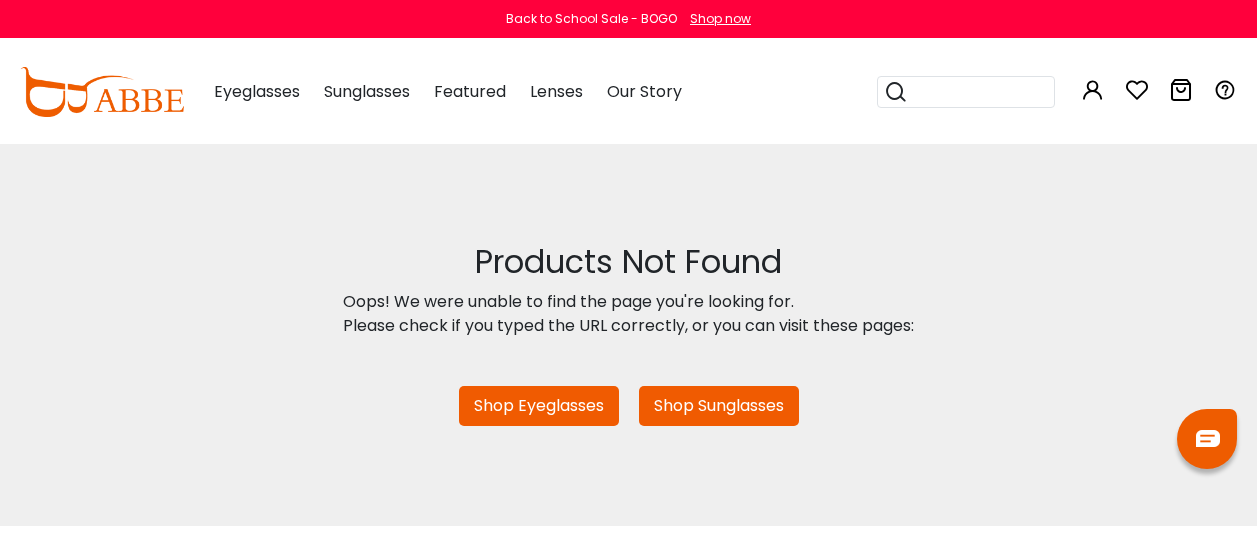 scroll, scrollTop: 0, scrollLeft: 0, axis: both 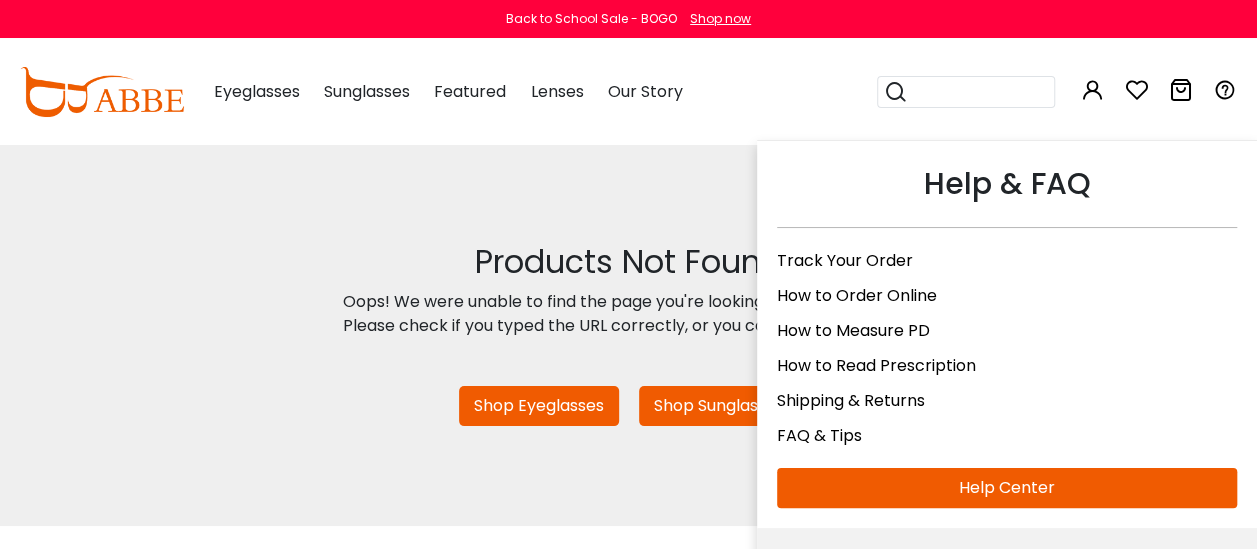 click on "Track Your Order" at bounding box center (845, 260) 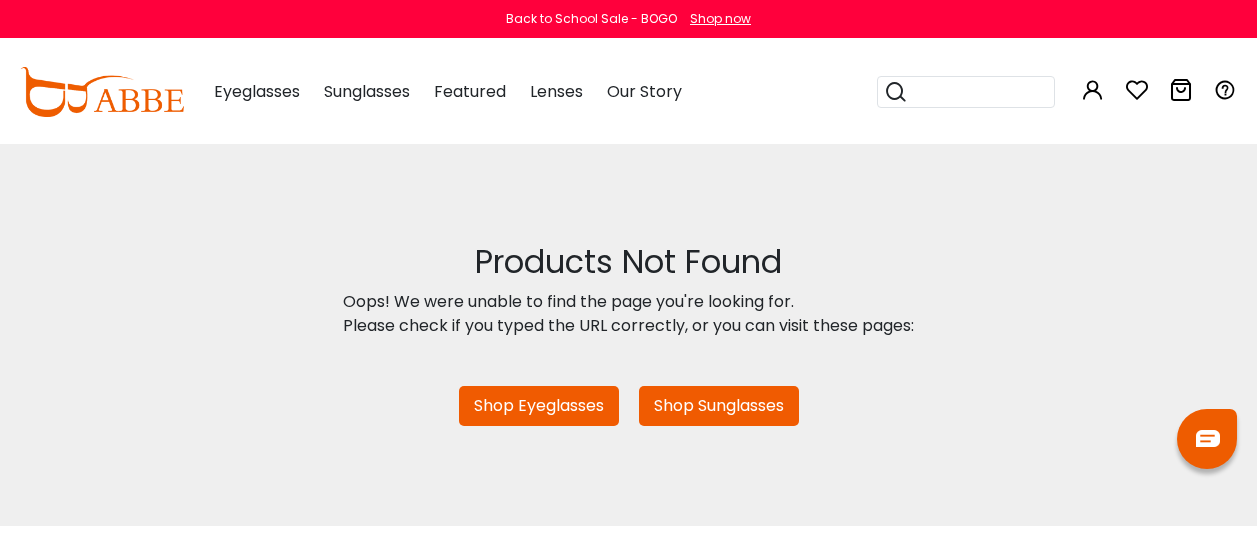 scroll, scrollTop: 0, scrollLeft: 0, axis: both 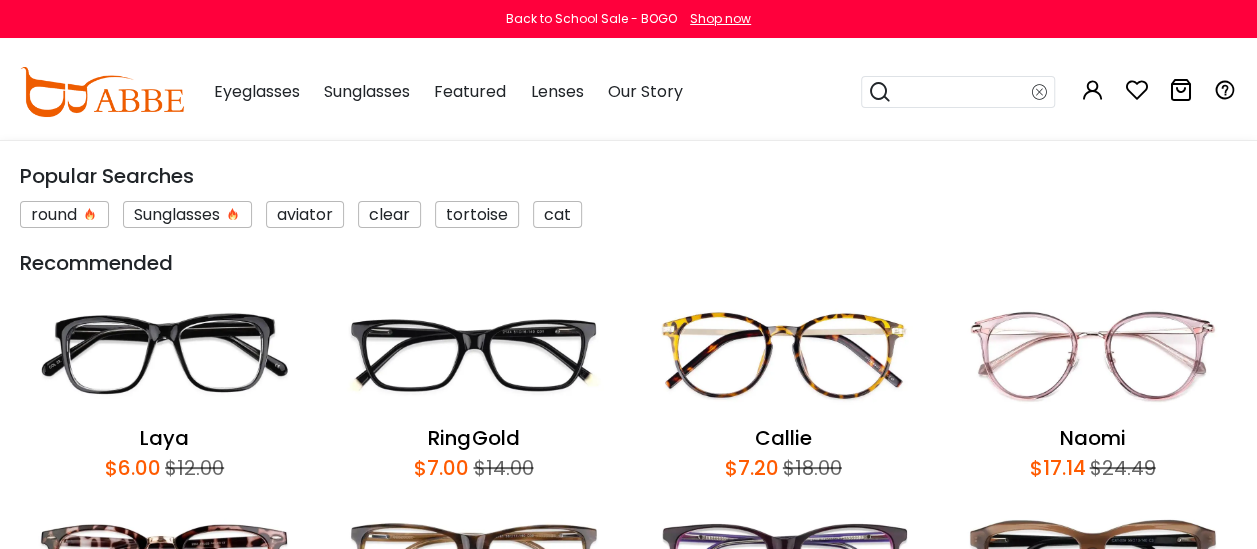 click at bounding box center [962, 92] 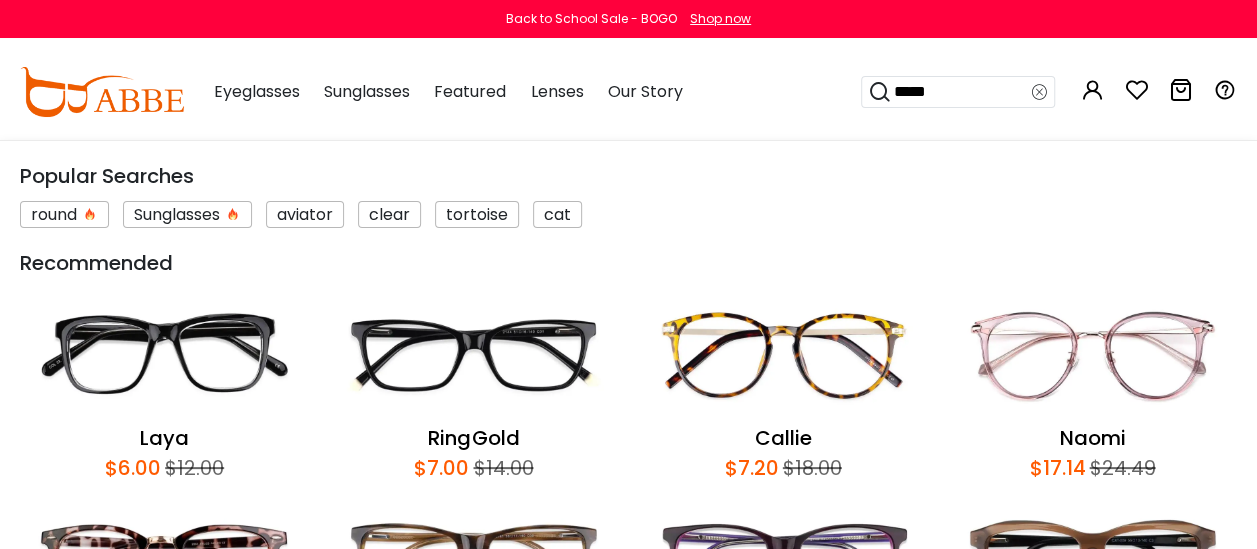 type on "******" 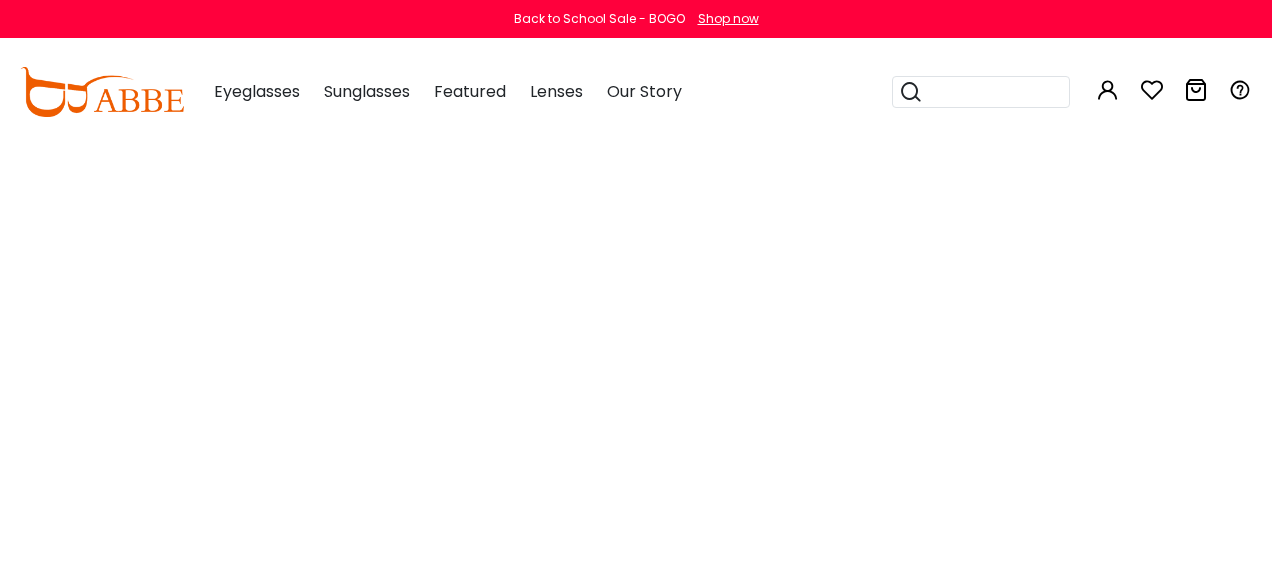 scroll, scrollTop: 0, scrollLeft: 0, axis: both 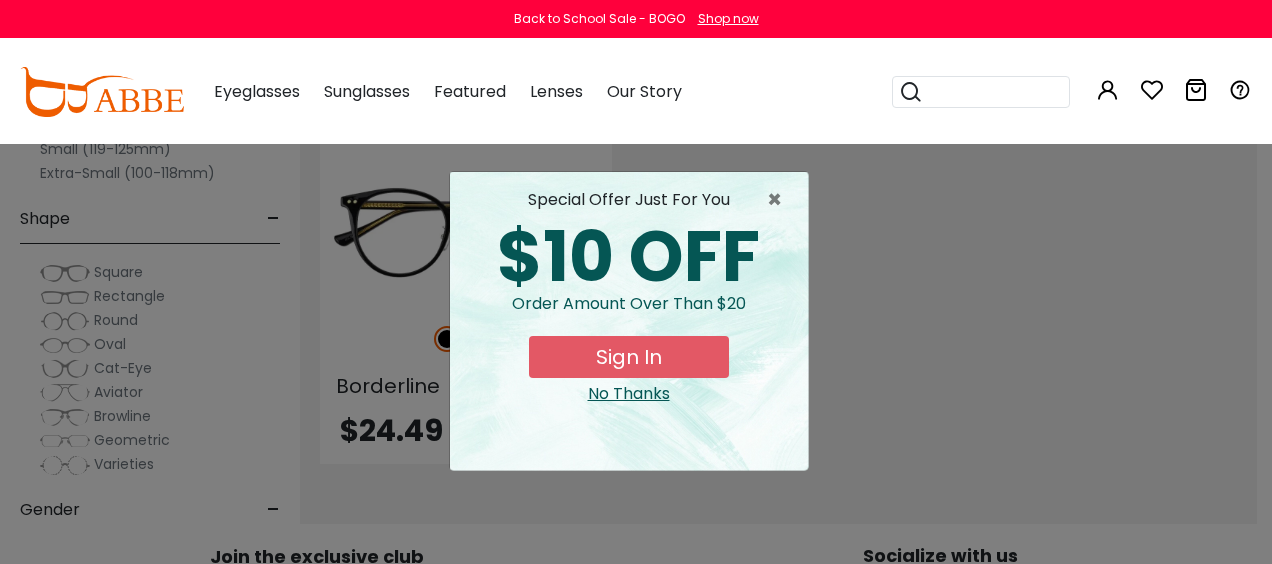 drag, startPoint x: 1263, startPoint y: 89, endPoint x: 1062, endPoint y: 210, distance: 234.61032 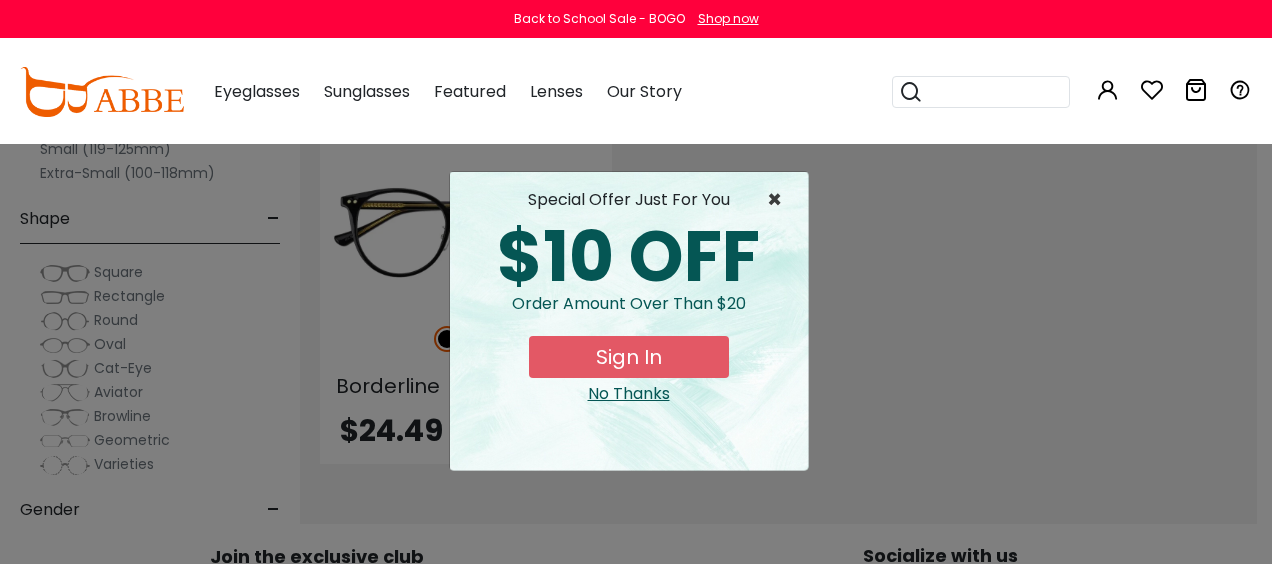 click on "×" at bounding box center (779, 200) 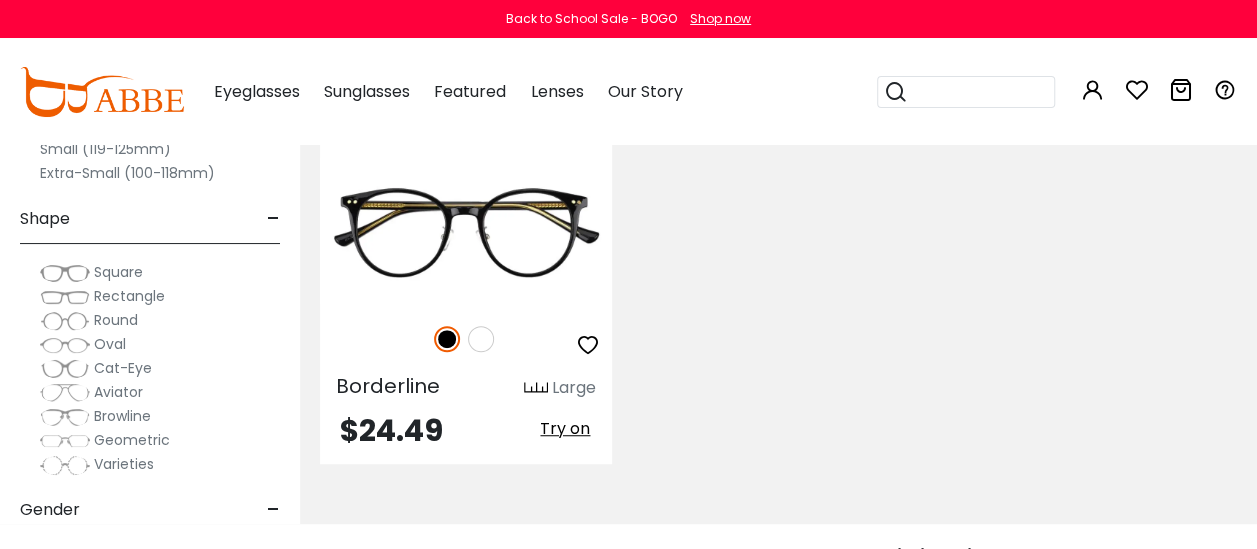 click at bounding box center (978, 92) 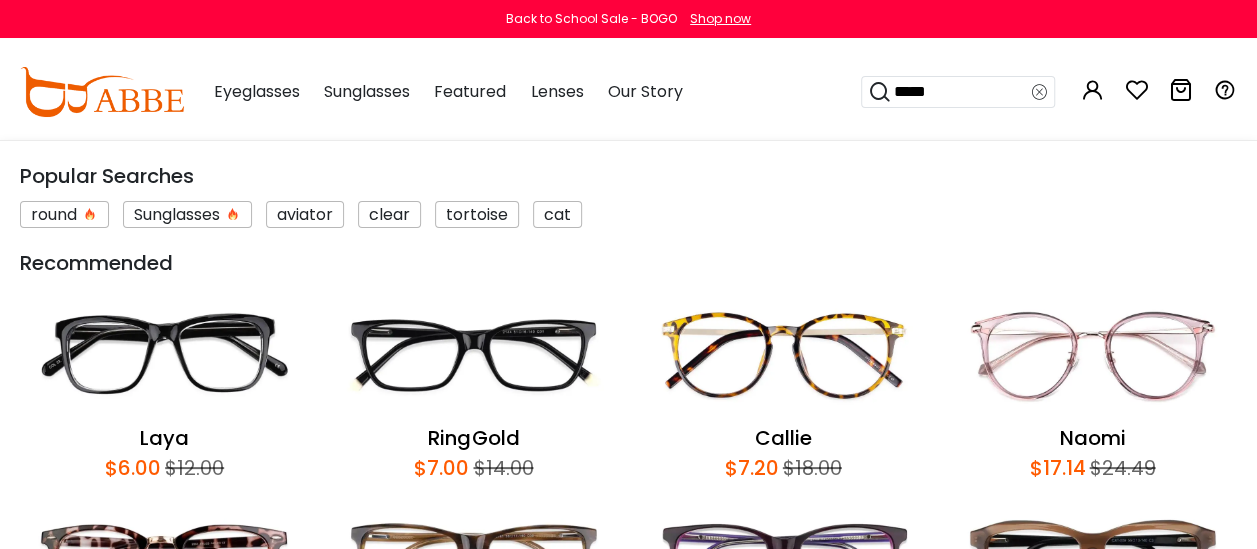 type on "******" 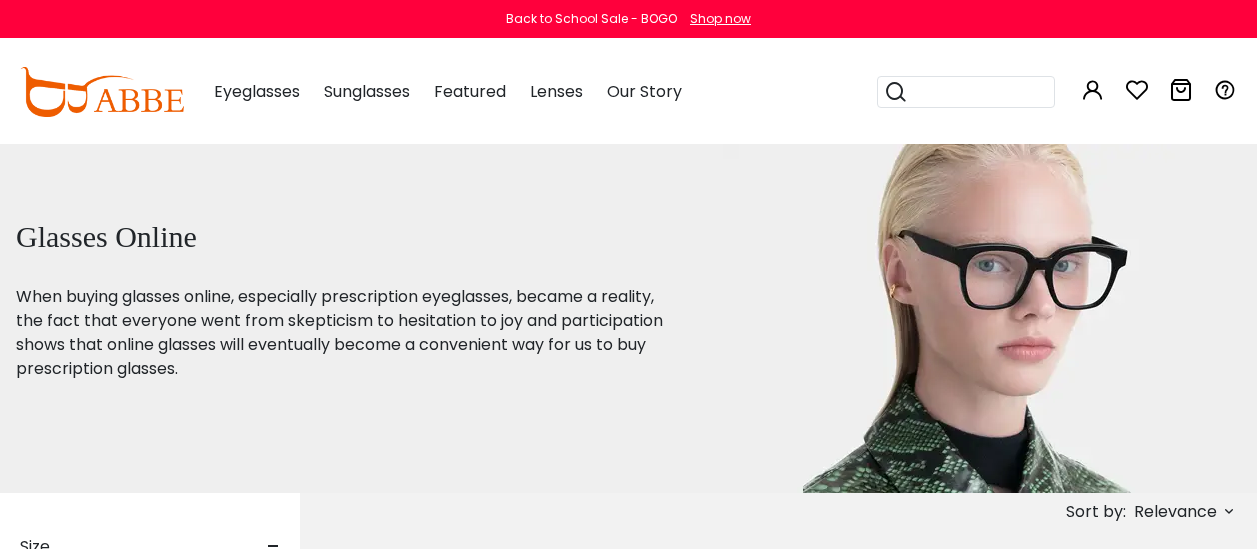 scroll, scrollTop: 0, scrollLeft: 0, axis: both 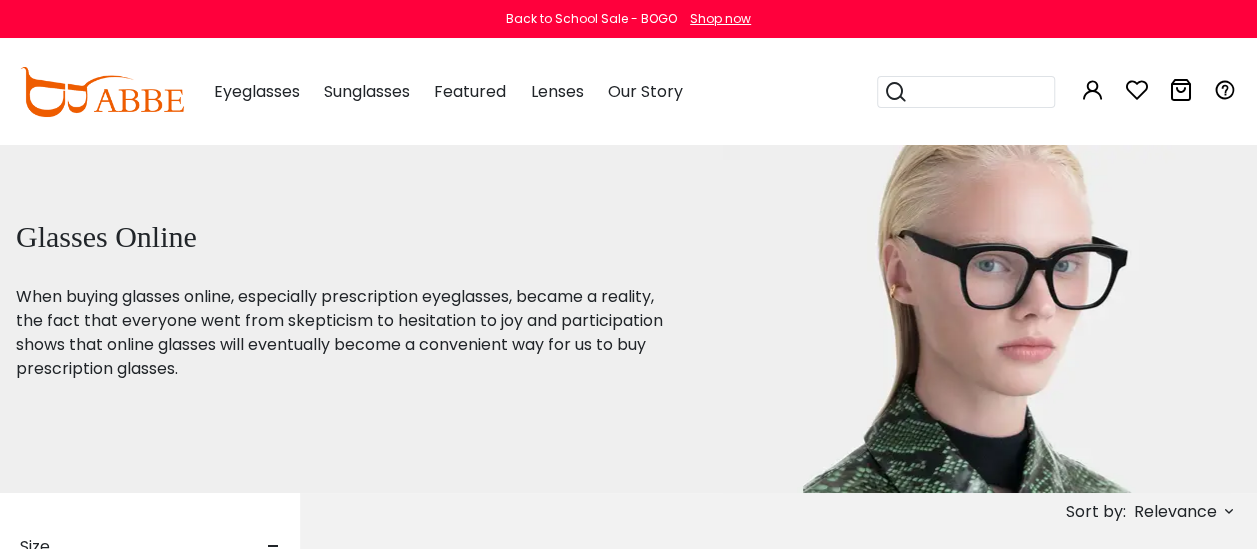 click at bounding box center (990, 318) 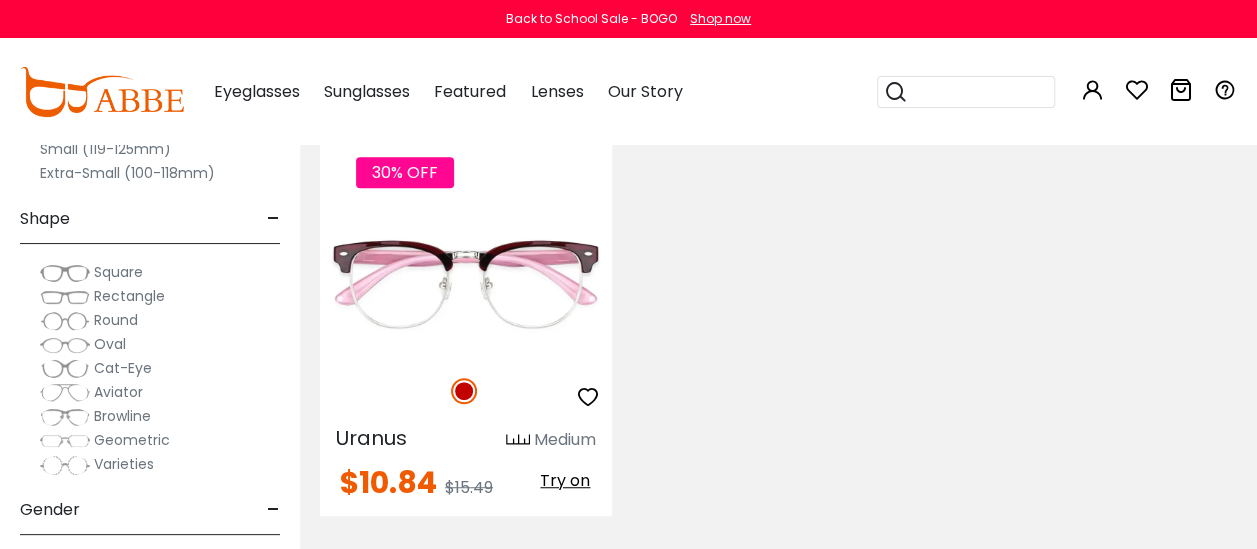 scroll, scrollTop: 456, scrollLeft: 0, axis: vertical 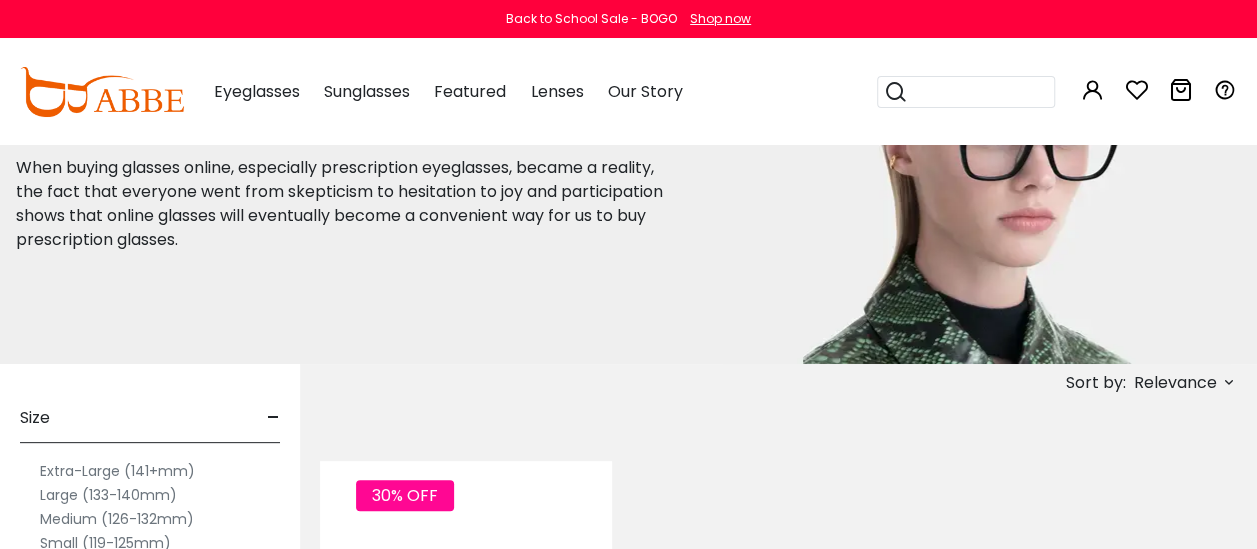 click on "Back to School Sale - BOGO
Shop now" at bounding box center (628, 19) 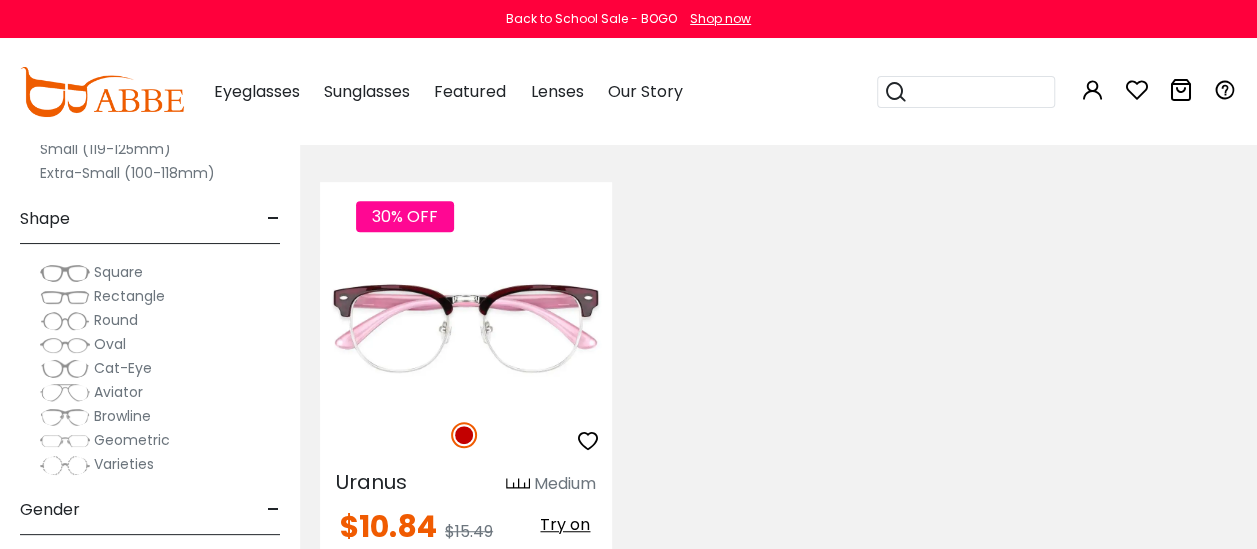 scroll, scrollTop: 412, scrollLeft: 0, axis: vertical 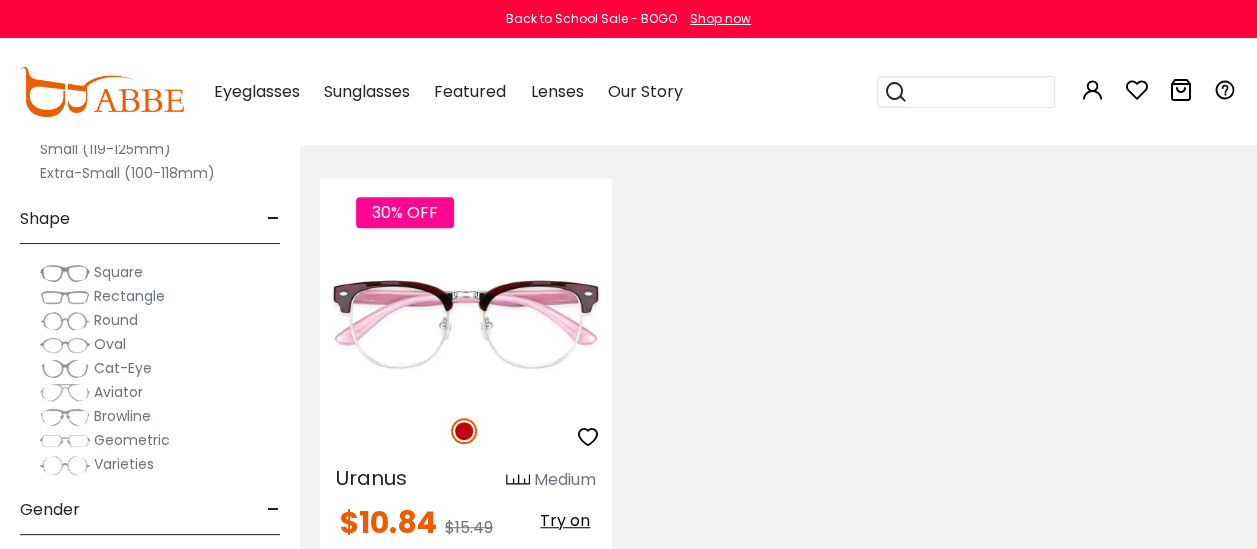 click on "Gender
-" at bounding box center [150, 505] 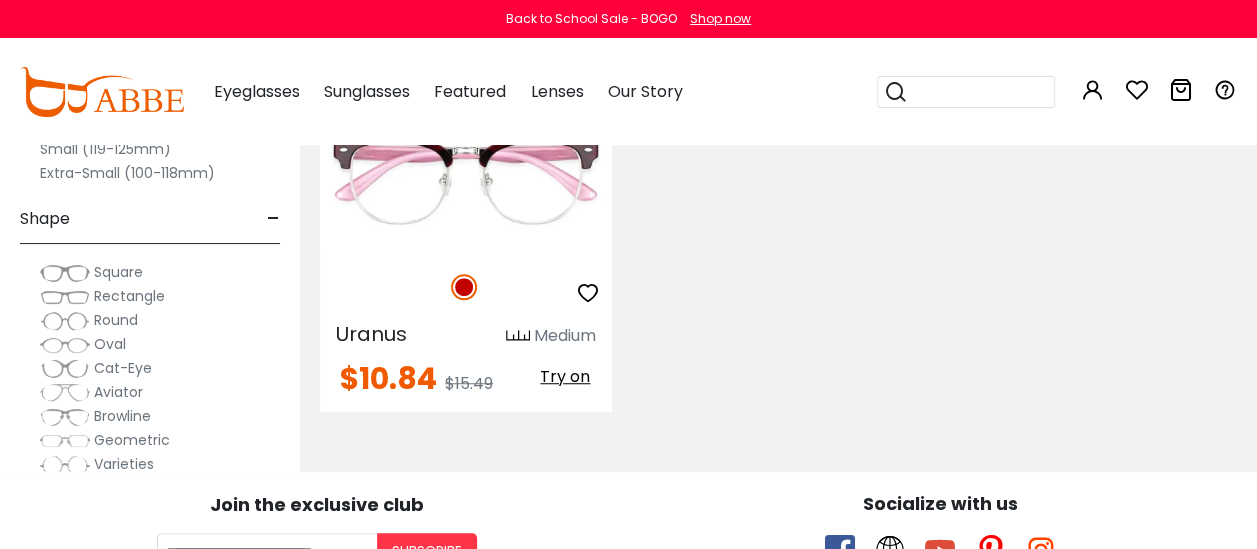 scroll, scrollTop: 558, scrollLeft: 0, axis: vertical 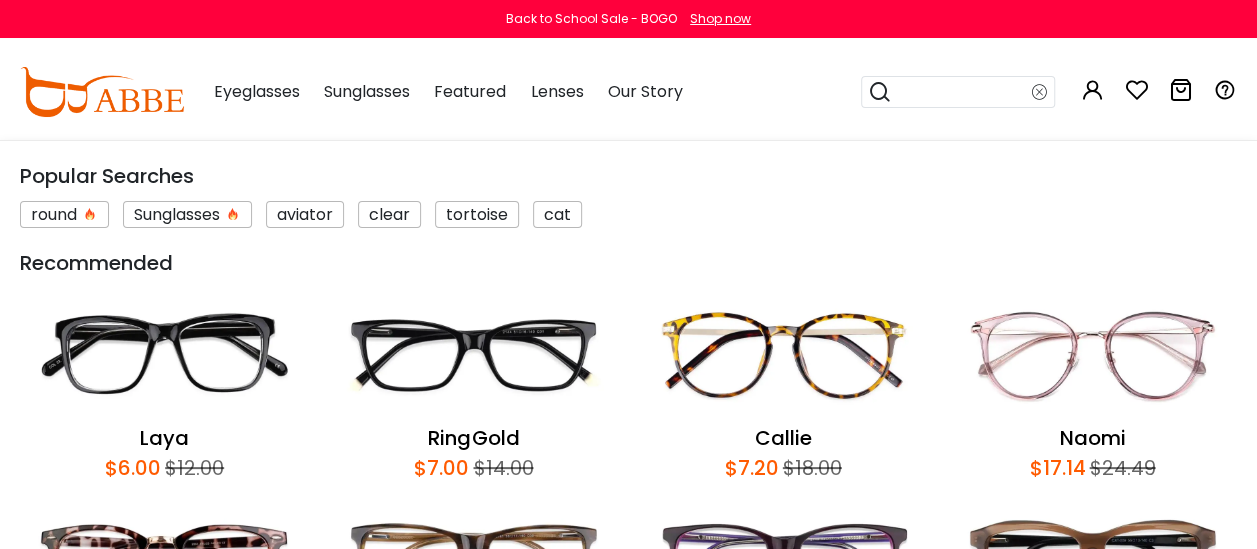 click at bounding box center [962, 92] 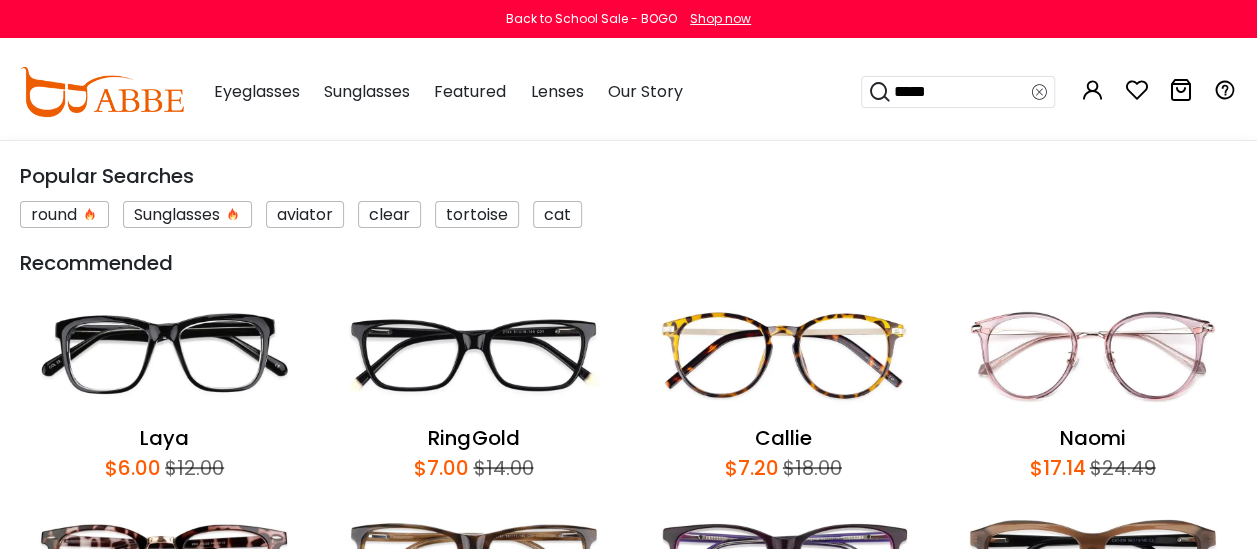 type on "******" 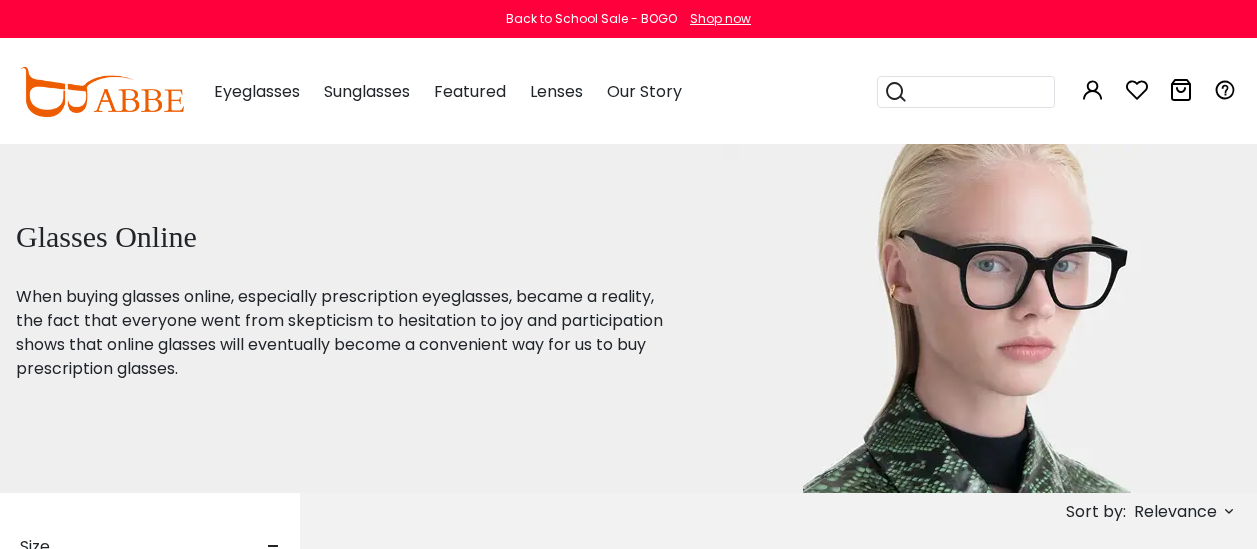 scroll, scrollTop: 0, scrollLeft: 0, axis: both 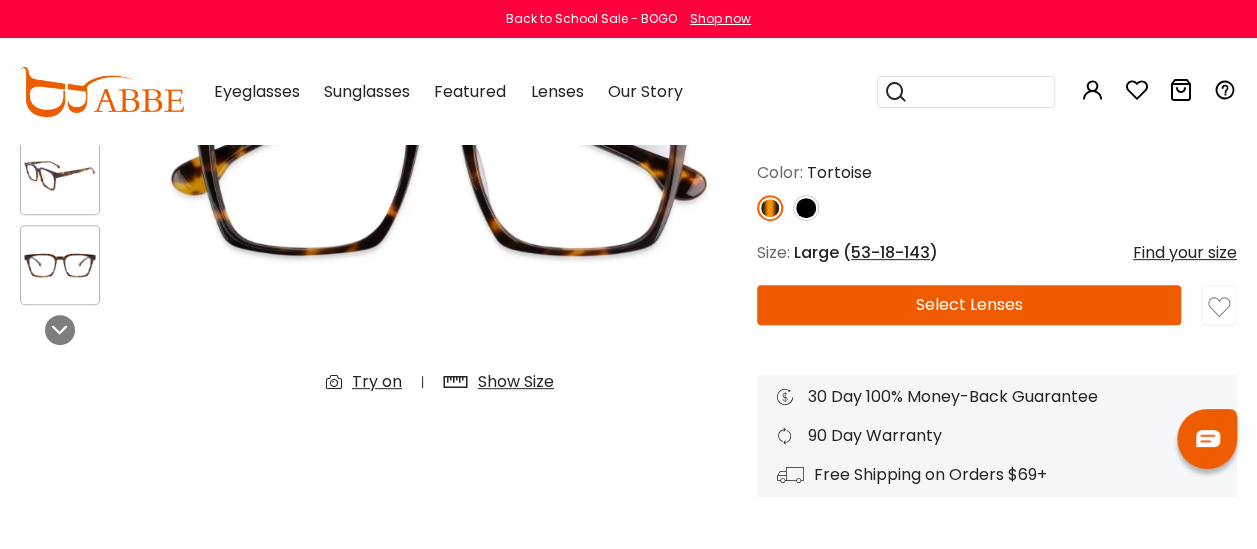 click on "53-18-143" at bounding box center [890, 252] 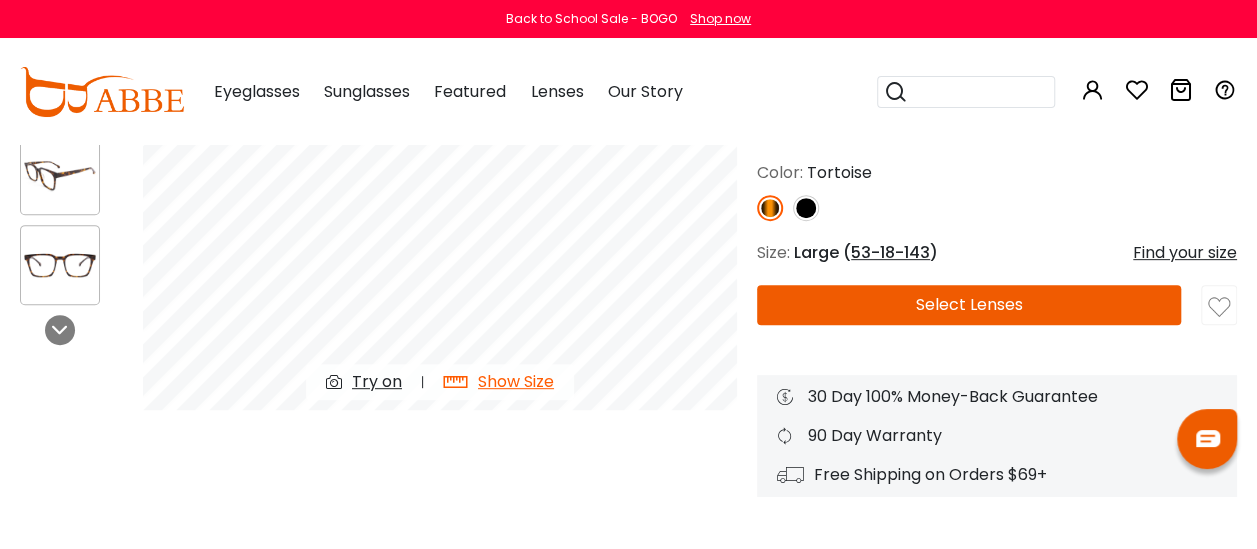 click on "53-18-143" at bounding box center [890, 252] 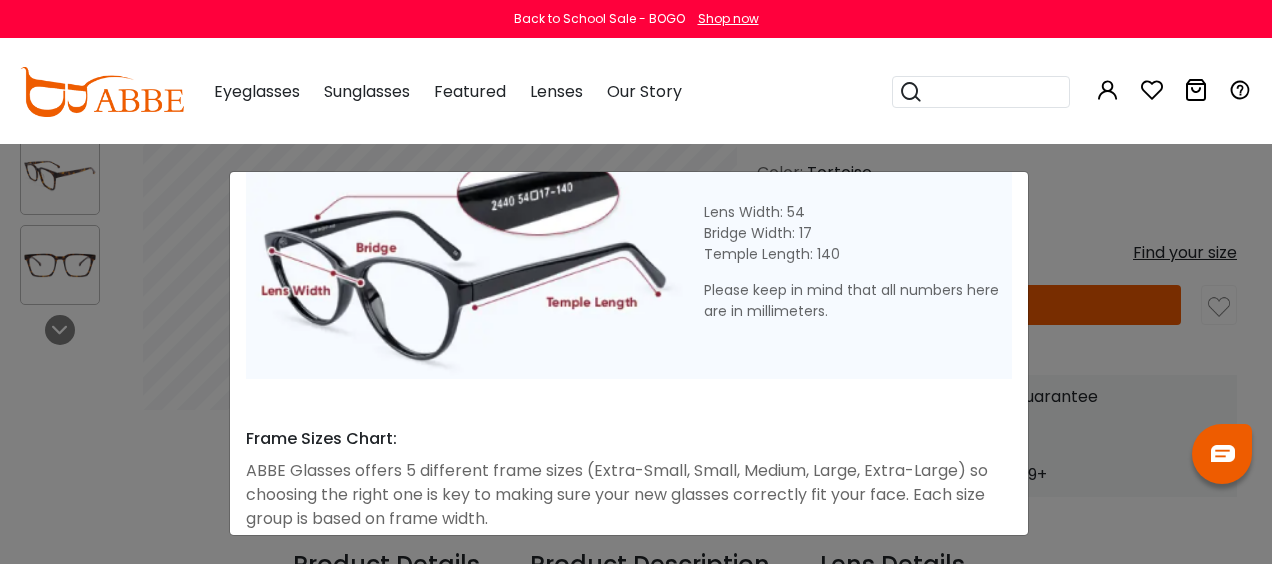 scroll, scrollTop: 1125, scrollLeft: 0, axis: vertical 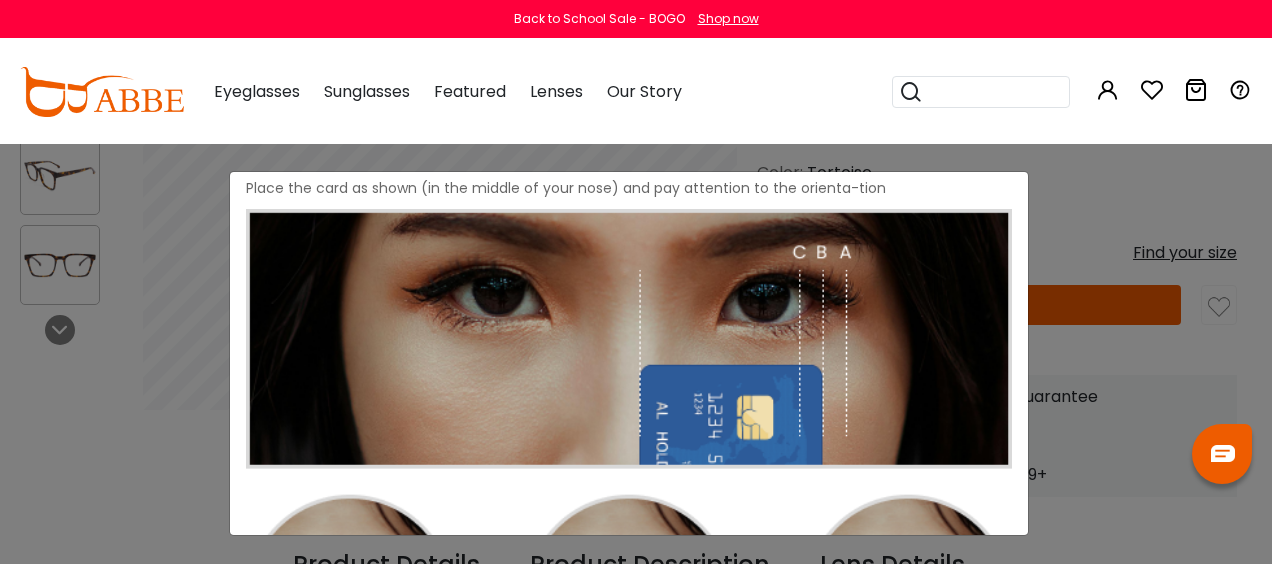 click on "Size Guide
×
A Skill For Finding Suitable Glasses Size:
Use a Credit Card
Place the card as shown (in the middle of your nose) and pay attention to the orienta-tion
If You Have Existing Glasses:
Most eyewear brands print these details in a similar spot; if you already have a pair that you like, you can compare measurements to see how a certain frame of ours will fit you.
Lens Width: 54
Bridge Width: 17
Temple Length: 140 Size" at bounding box center (636, 282) 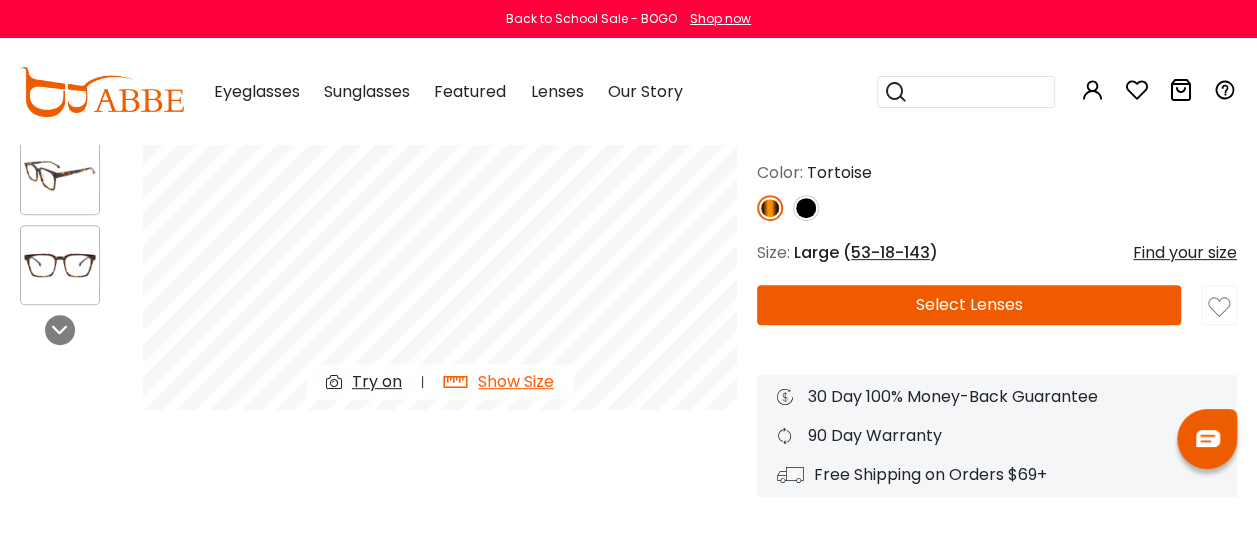 click on "53-18-143" at bounding box center (890, 252) 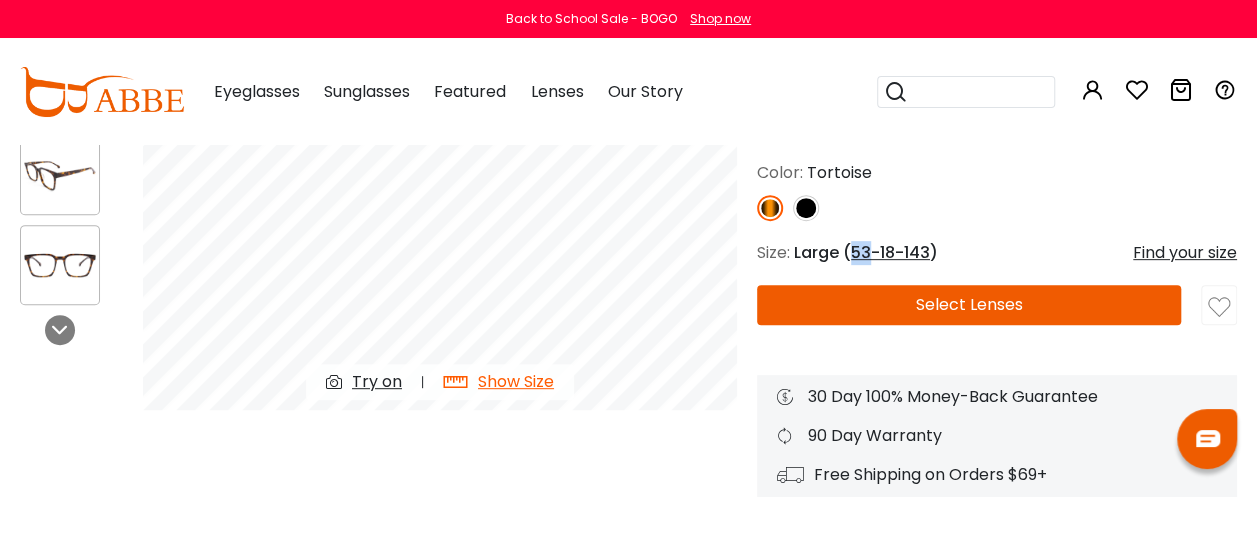 click on "53-18-143" at bounding box center [890, 252] 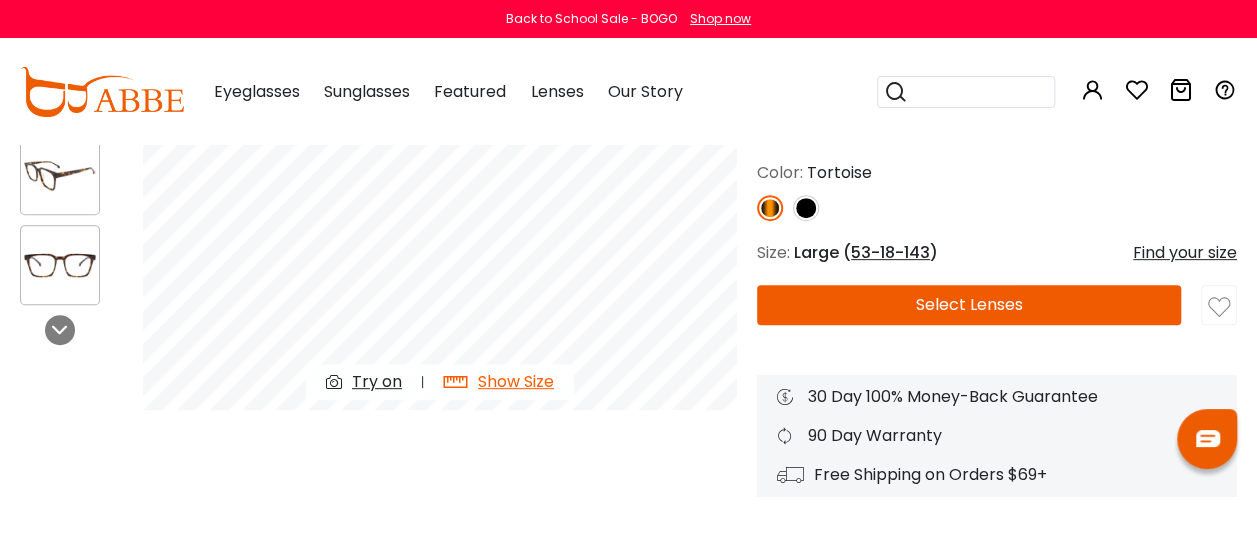 click on "Large
( 53-18-143 )" at bounding box center (866, 252) 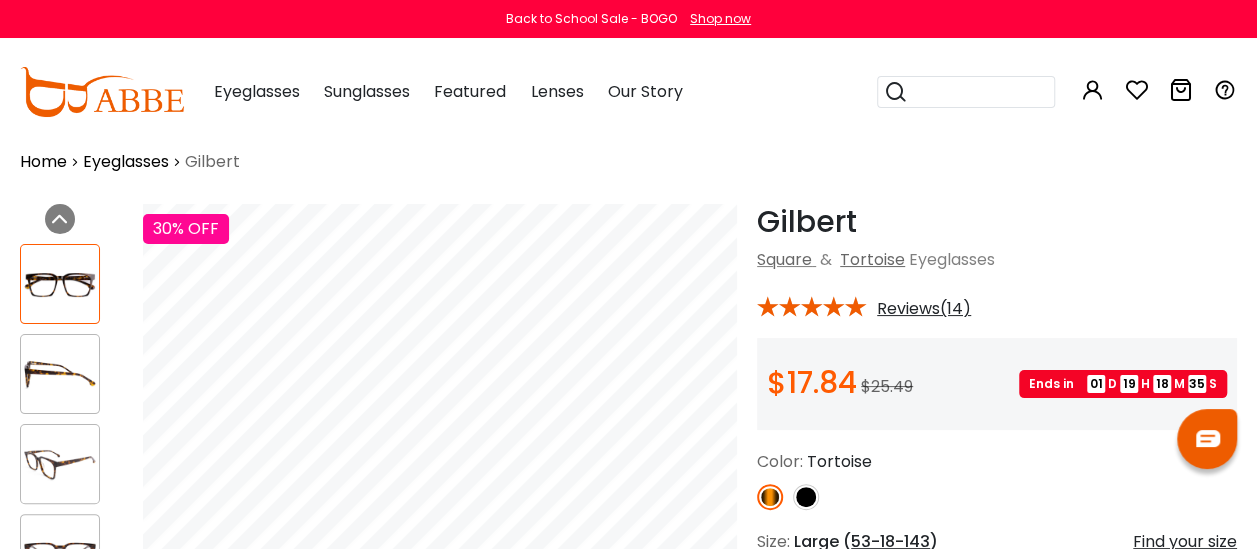 scroll, scrollTop: 0, scrollLeft: 0, axis: both 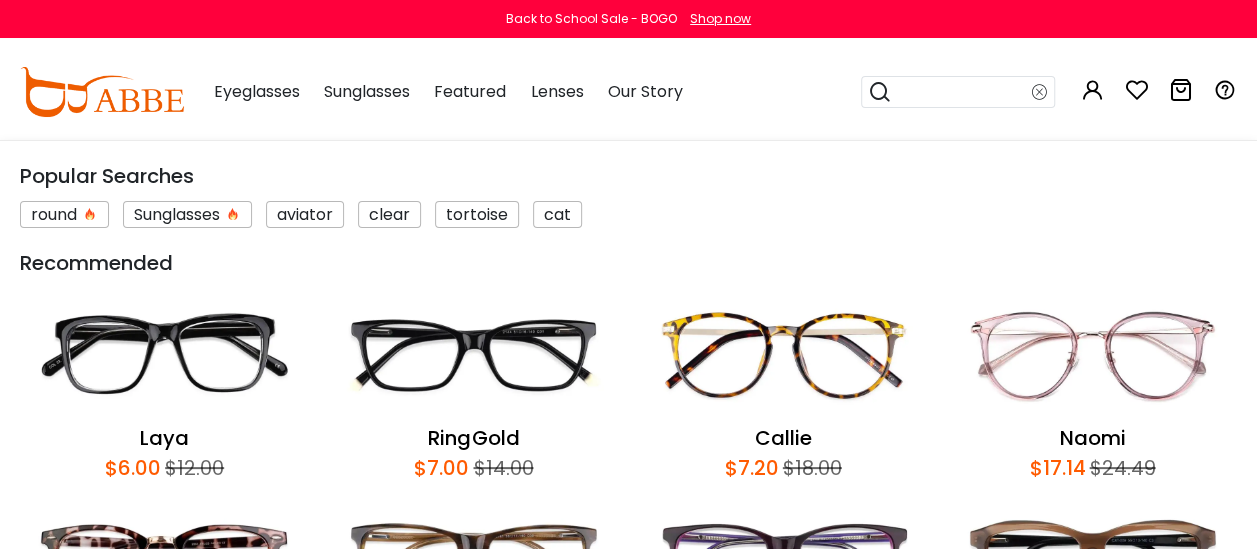 click at bounding box center [962, 92] 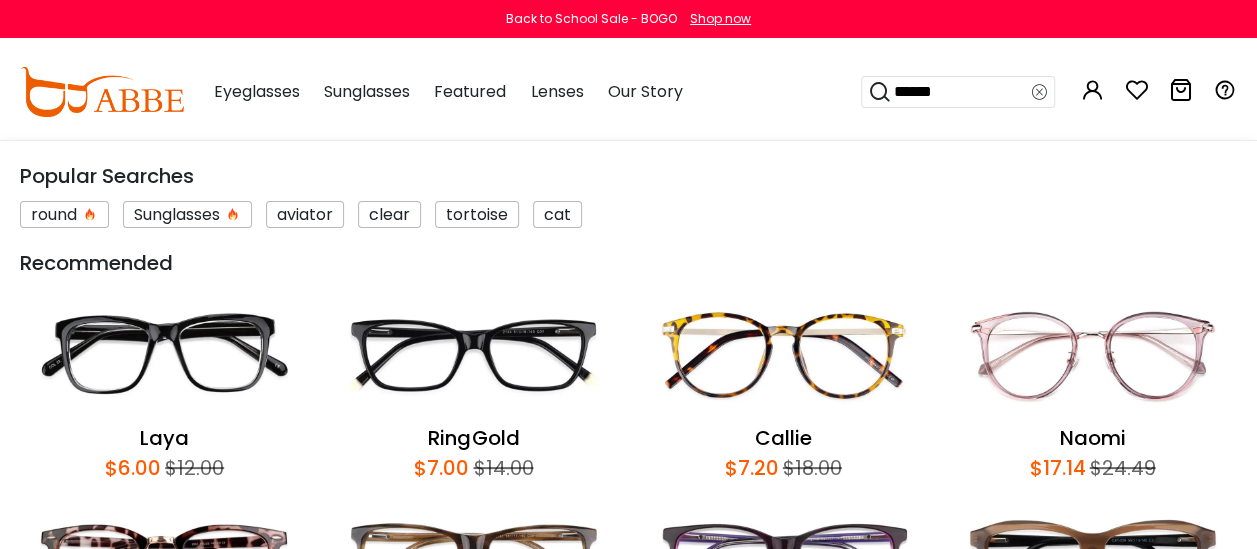type on "*******" 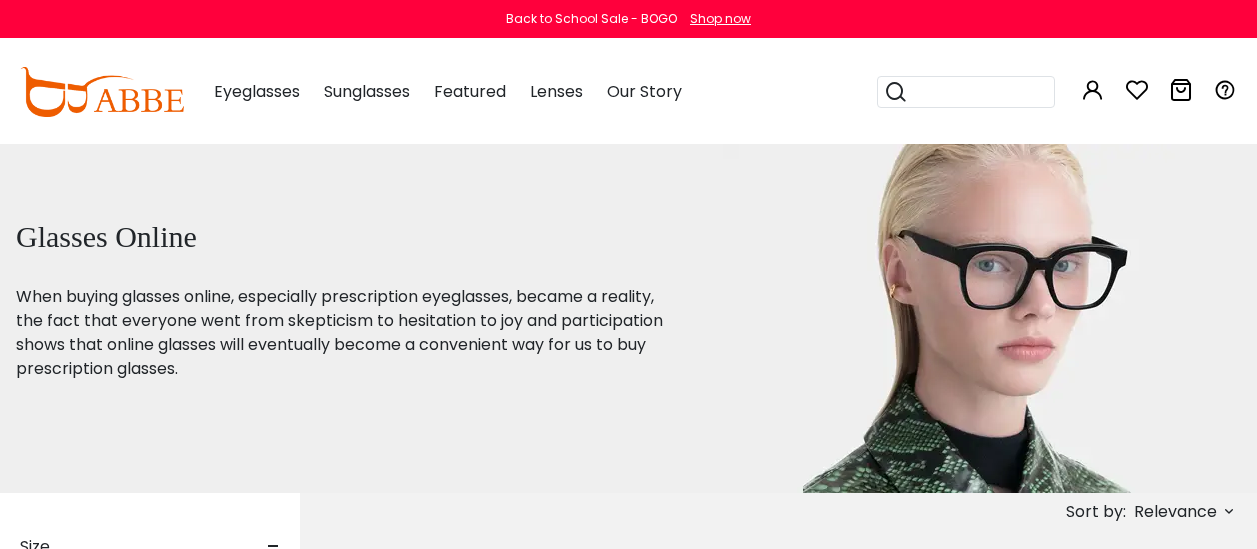 scroll, scrollTop: 0, scrollLeft: 0, axis: both 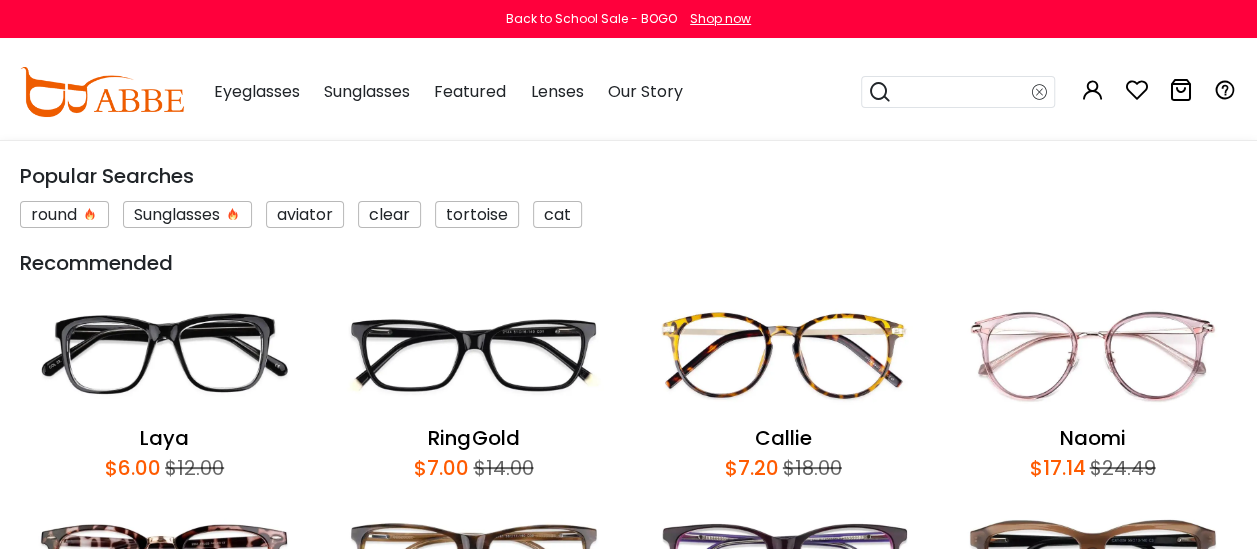 click at bounding box center [962, 92] 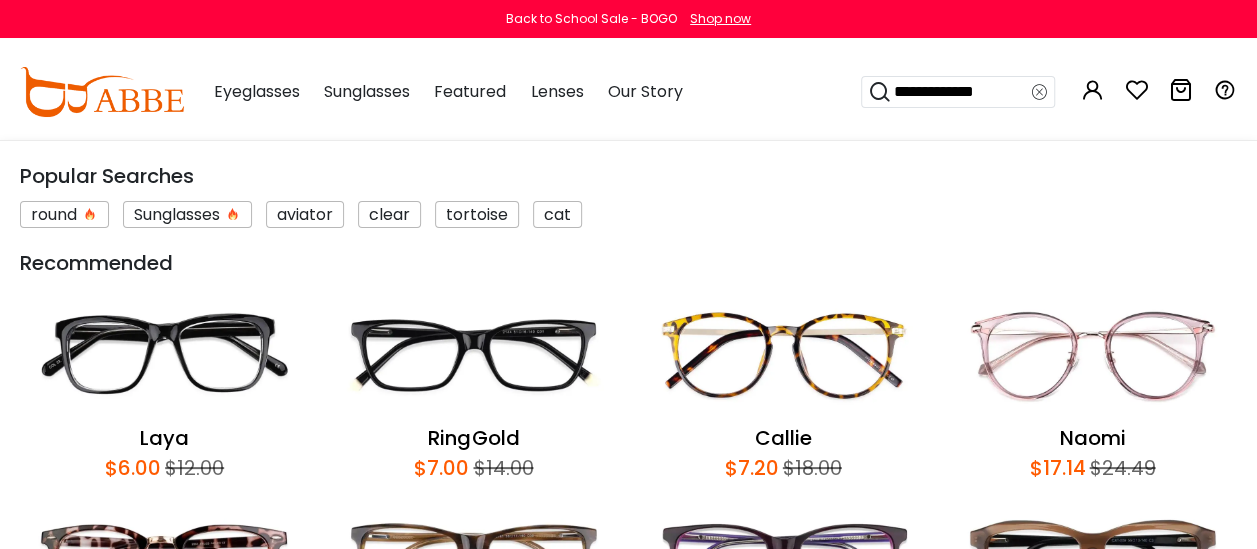 type on "**********" 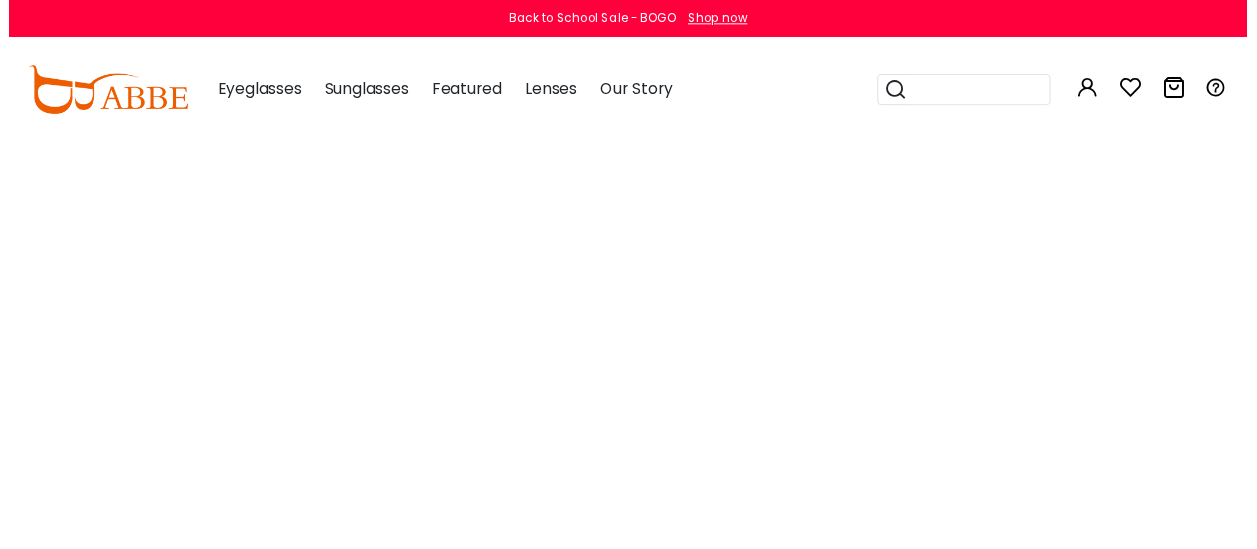 scroll, scrollTop: 0, scrollLeft: 0, axis: both 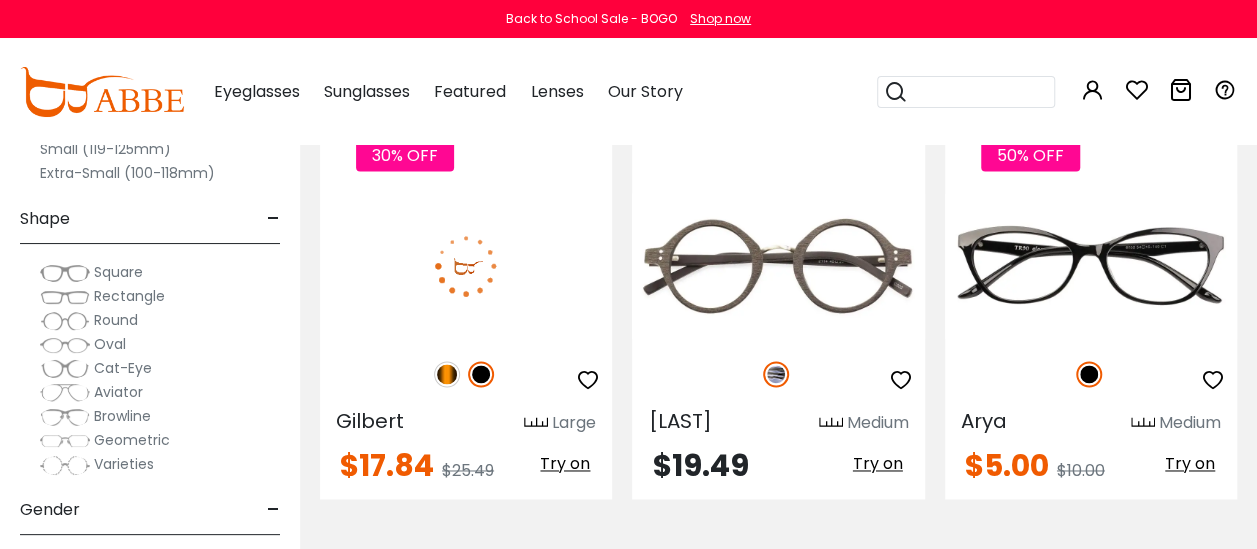 click on "Large" at bounding box center (574, 423) 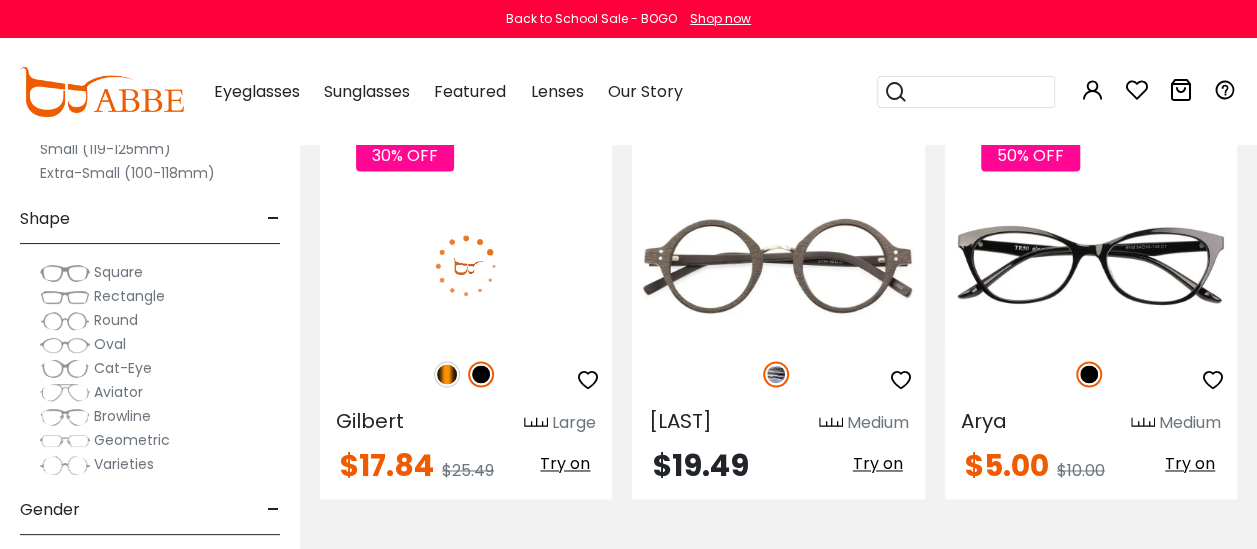 click on "Large" at bounding box center [574, 423] 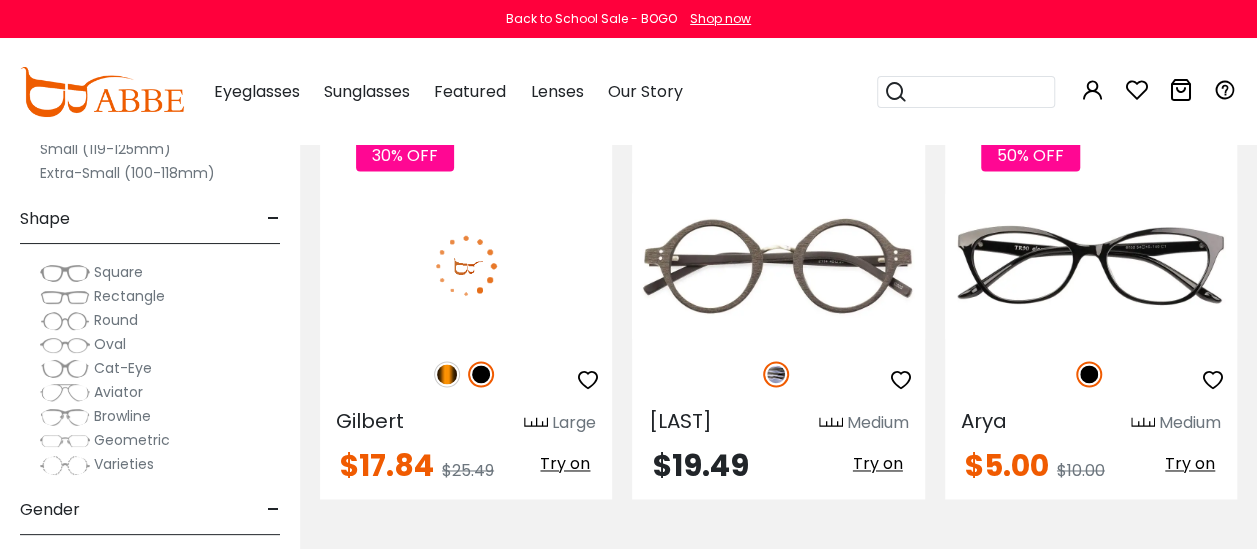 click on "Large" at bounding box center [574, 423] 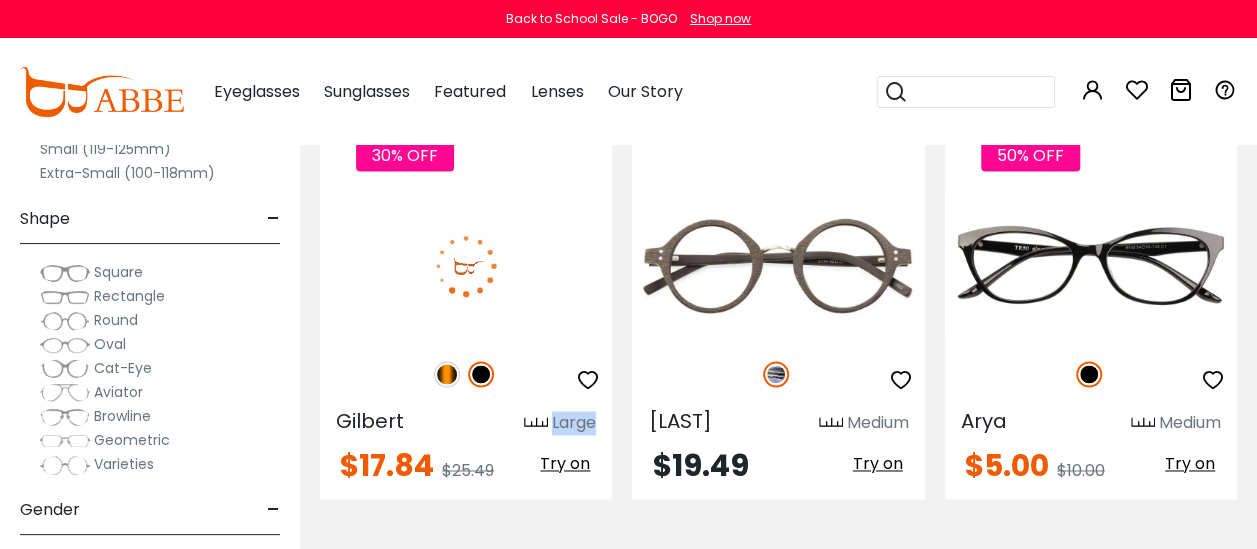 click on "Large" at bounding box center [574, 423] 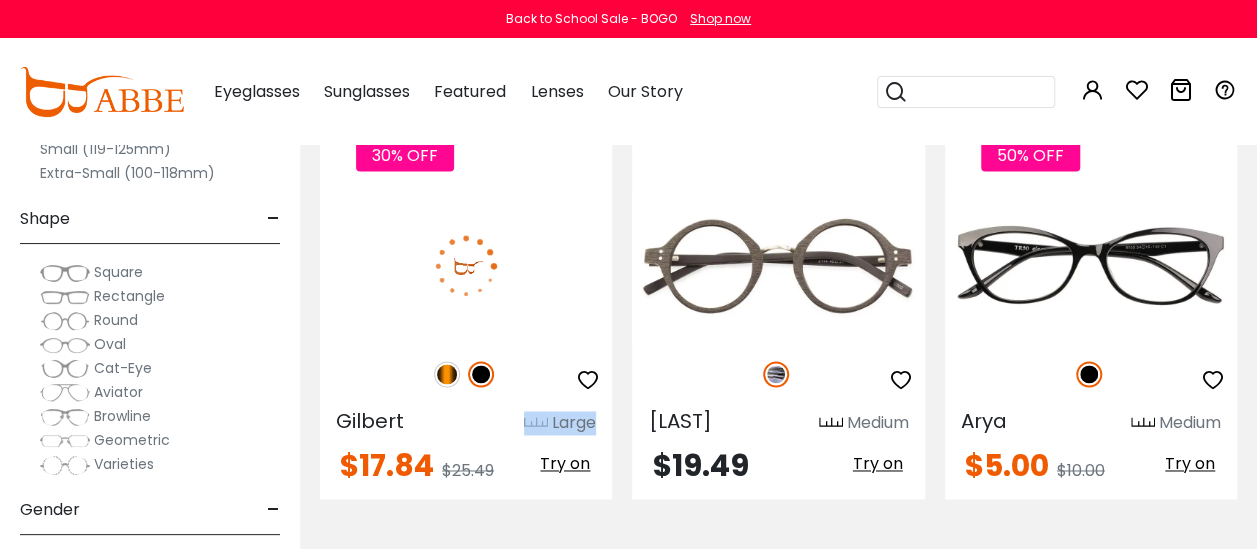 click on "Large" at bounding box center (574, 423) 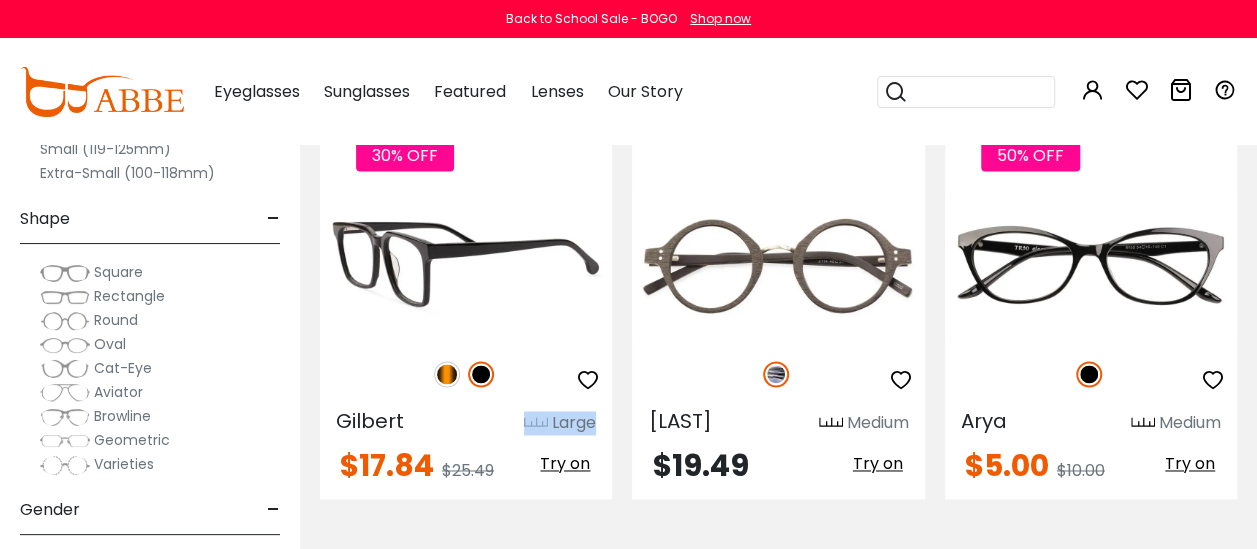click on "Large" at bounding box center [574, 423] 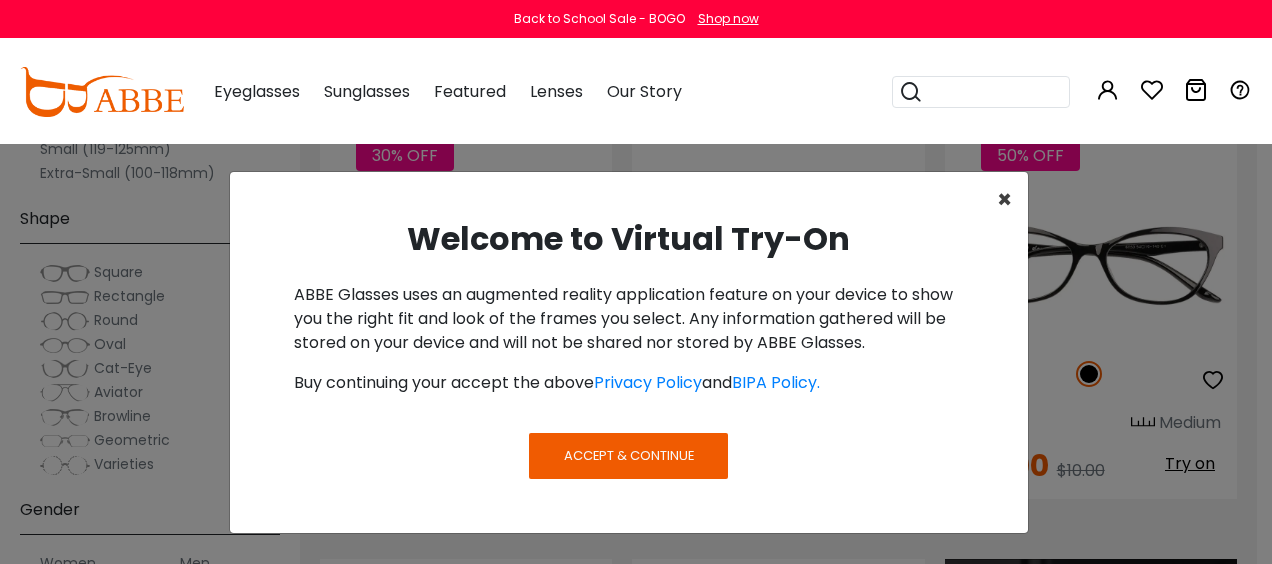 click on "×" at bounding box center (1004, 199) 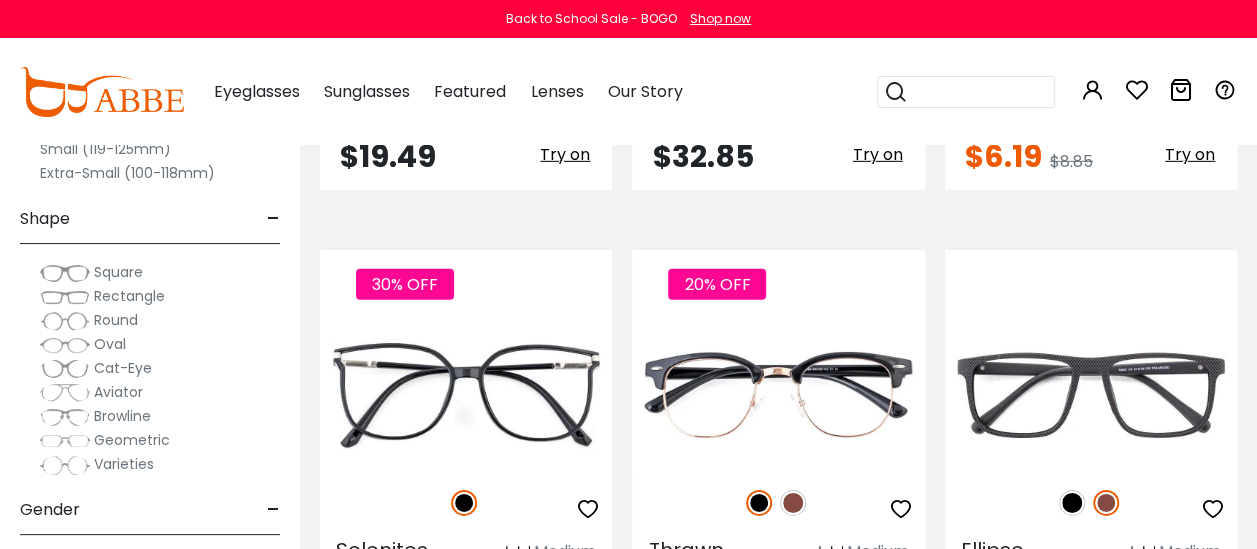 scroll, scrollTop: 2978, scrollLeft: 0, axis: vertical 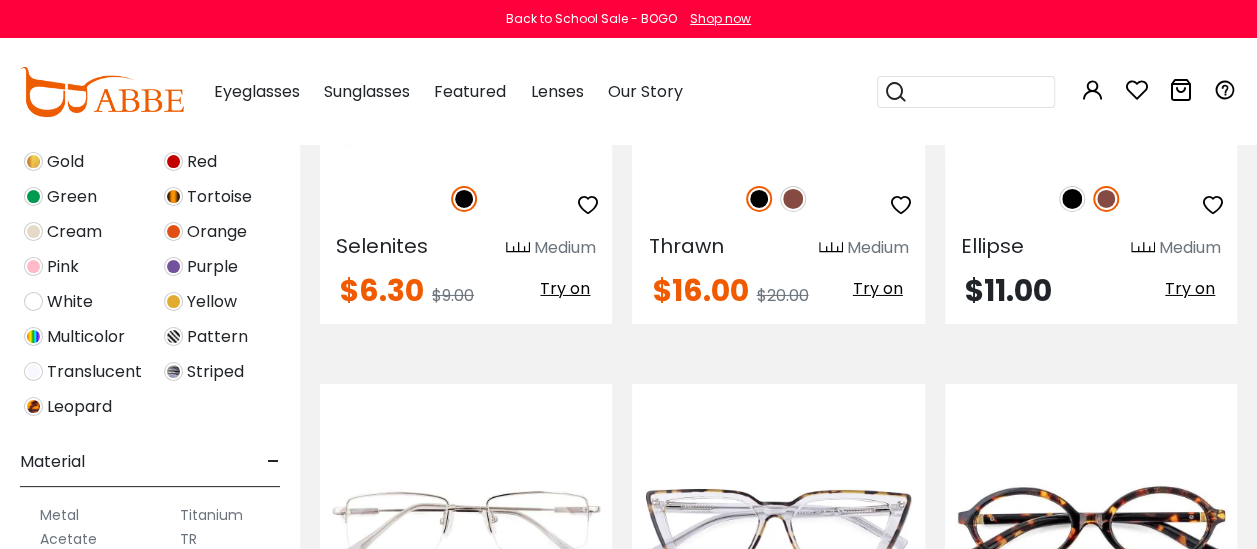 drag, startPoint x: 228, startPoint y: 423, endPoint x: 222, endPoint y: 569, distance: 146.12323 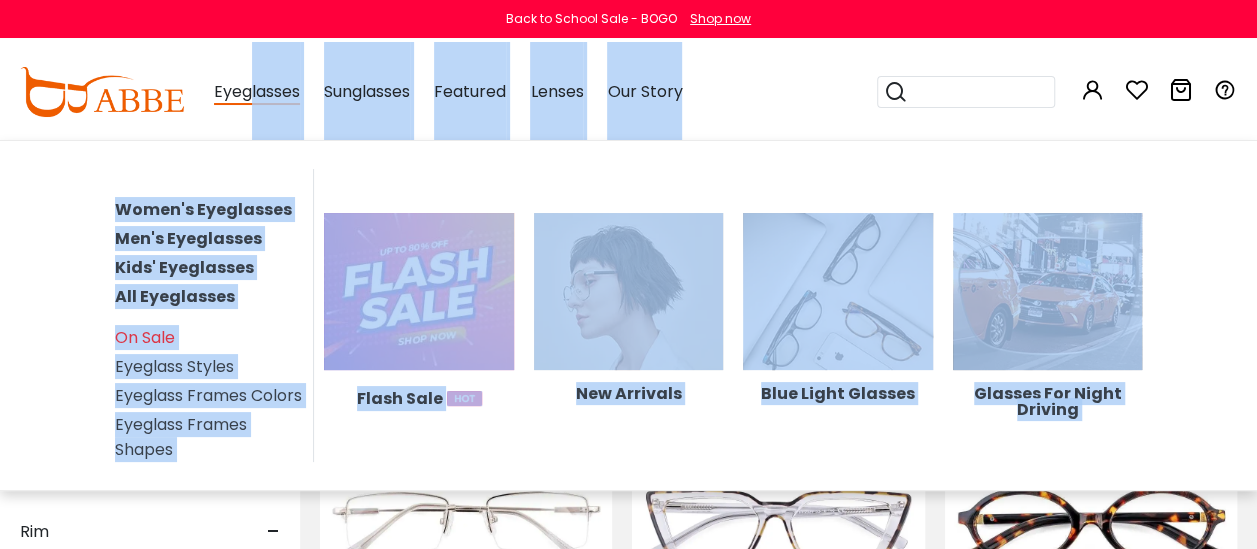 drag, startPoint x: 222, startPoint y: 569, endPoint x: 253, endPoint y: 66, distance: 503.95438 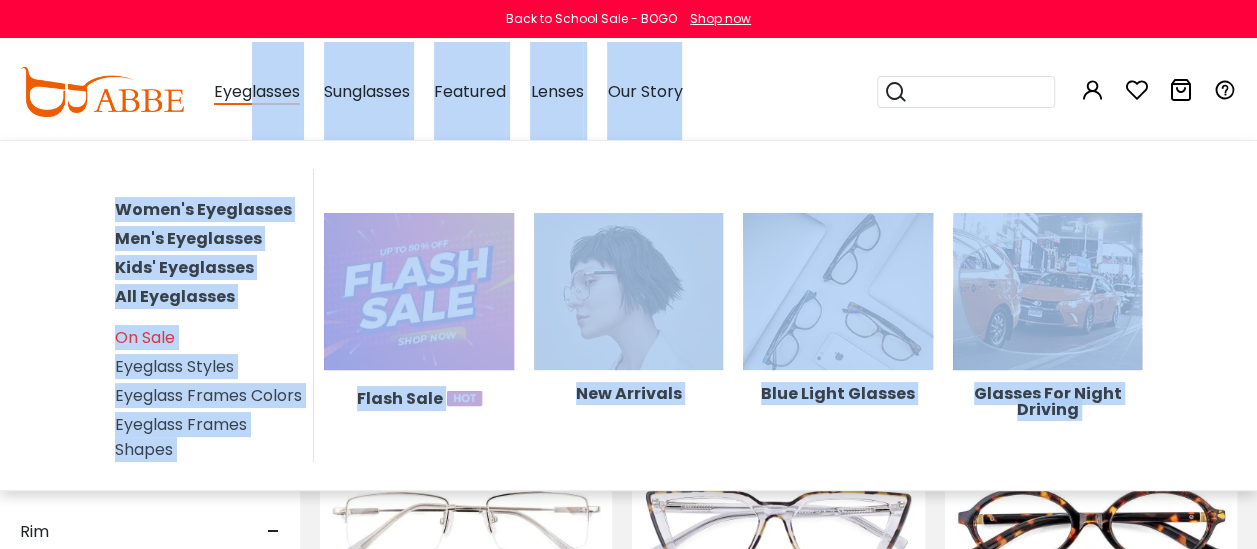 click on "Eyeglasses
Thanks for your subscription
Please use coupon code " NEWCOMER " to get high-quality frames for only $1 on your first order. We have a wide range of over 60 frames in stock to choose from.
Copy this coupon code by click the button below, or you can get this coupon code by checking your email laterly.
Copy
Back to School Sale - BOGO
Shop now
0" at bounding box center [628, 69] 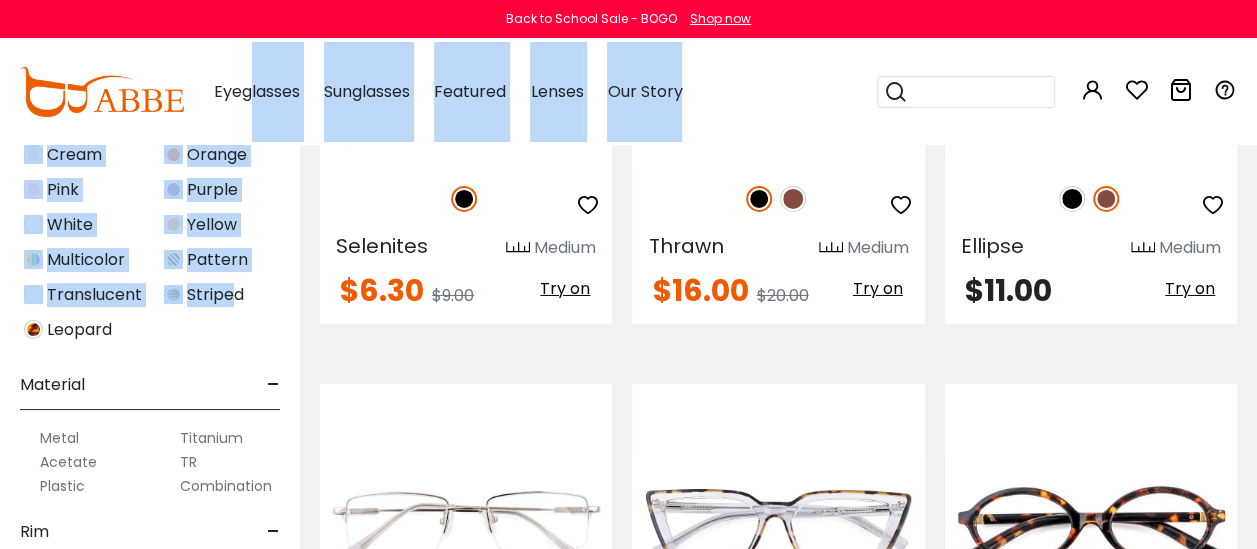 drag, startPoint x: 253, startPoint y: 66, endPoint x: 213, endPoint y: 328, distance: 265.03586 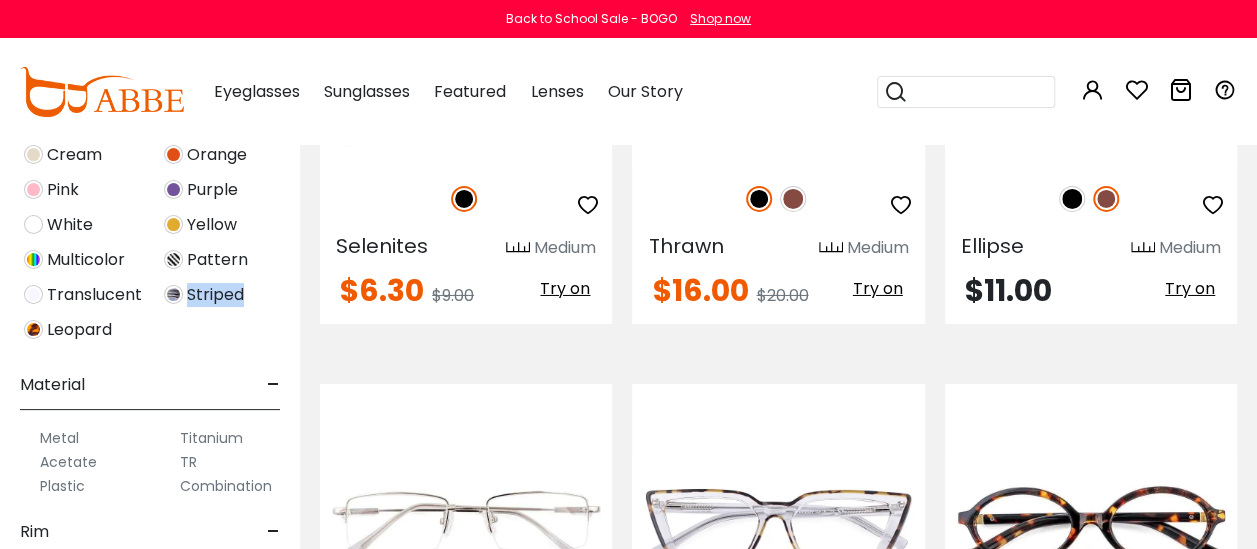 click on "Black
Blue
Brown
Gray
Gun
Silver
Gold
Red
Green
Tortoise
Cream" at bounding box center [150, 158] 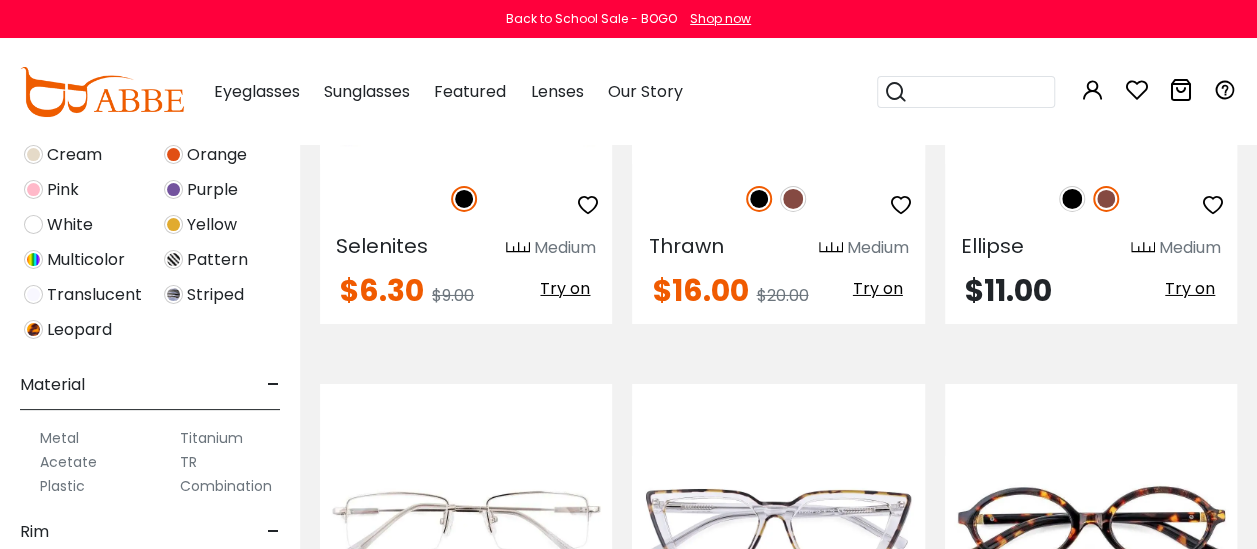 drag, startPoint x: 213, startPoint y: 328, endPoint x: 302, endPoint y: 369, distance: 97.98979 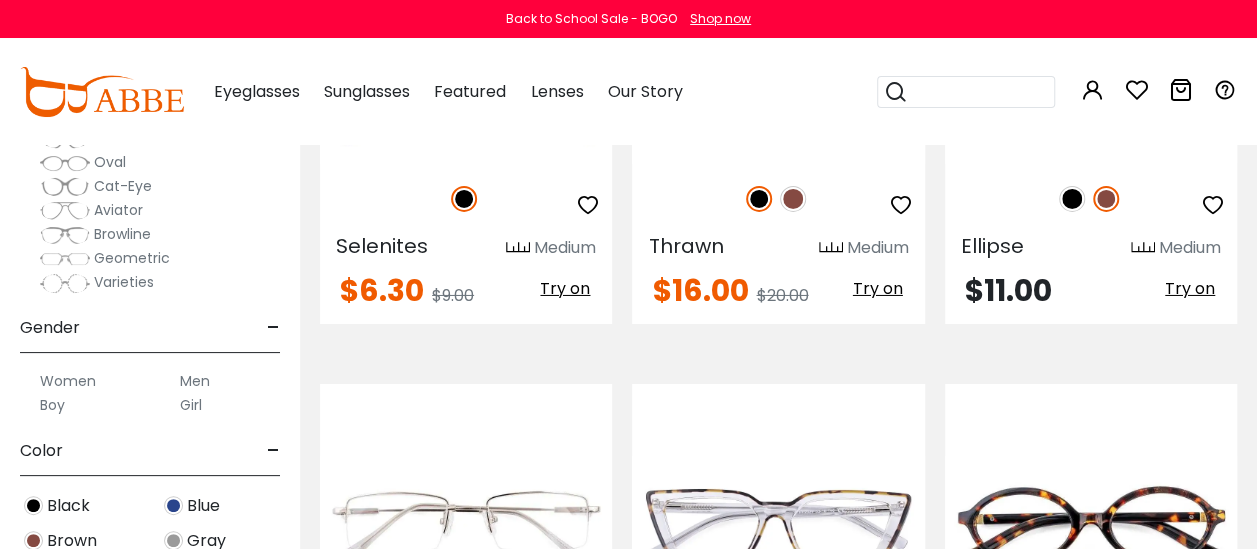 scroll, scrollTop: 141, scrollLeft: 0, axis: vertical 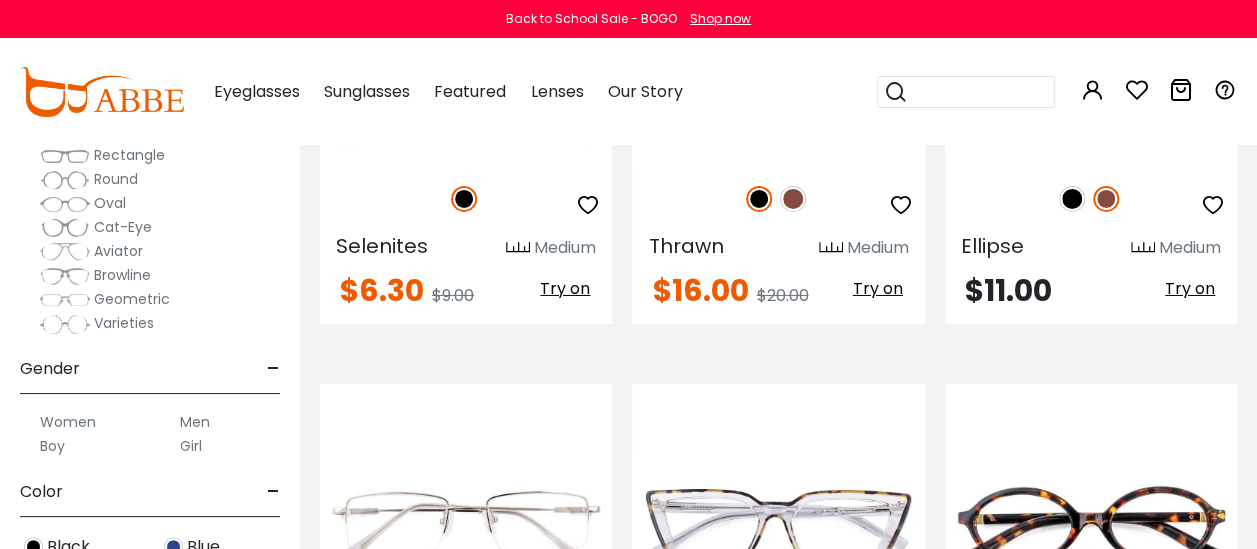 click on "Women" at bounding box center [68, 422] 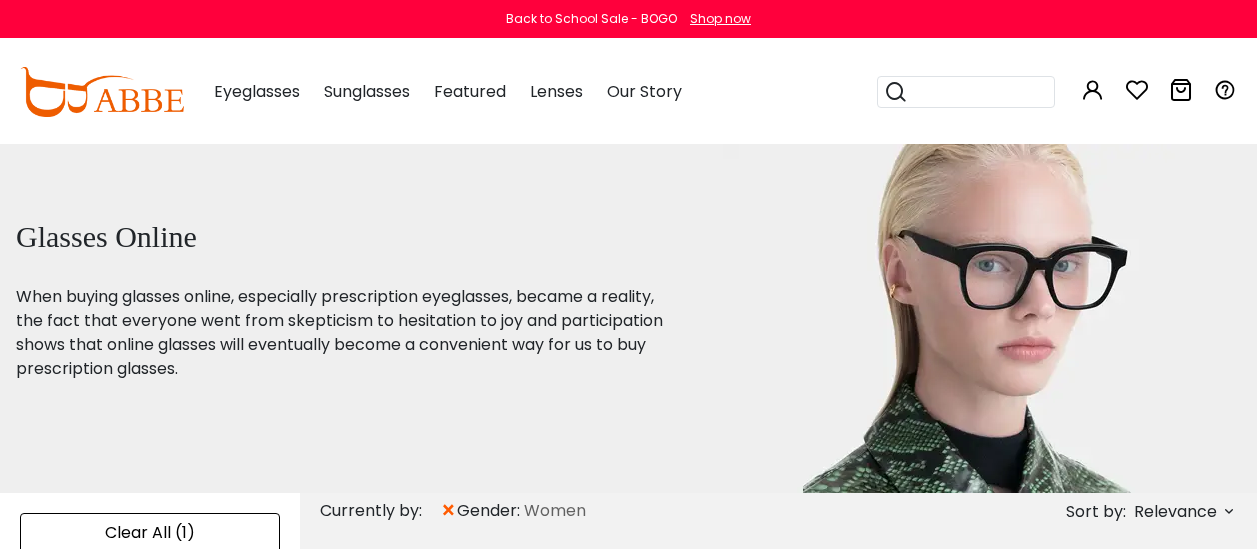 scroll, scrollTop: 0, scrollLeft: 0, axis: both 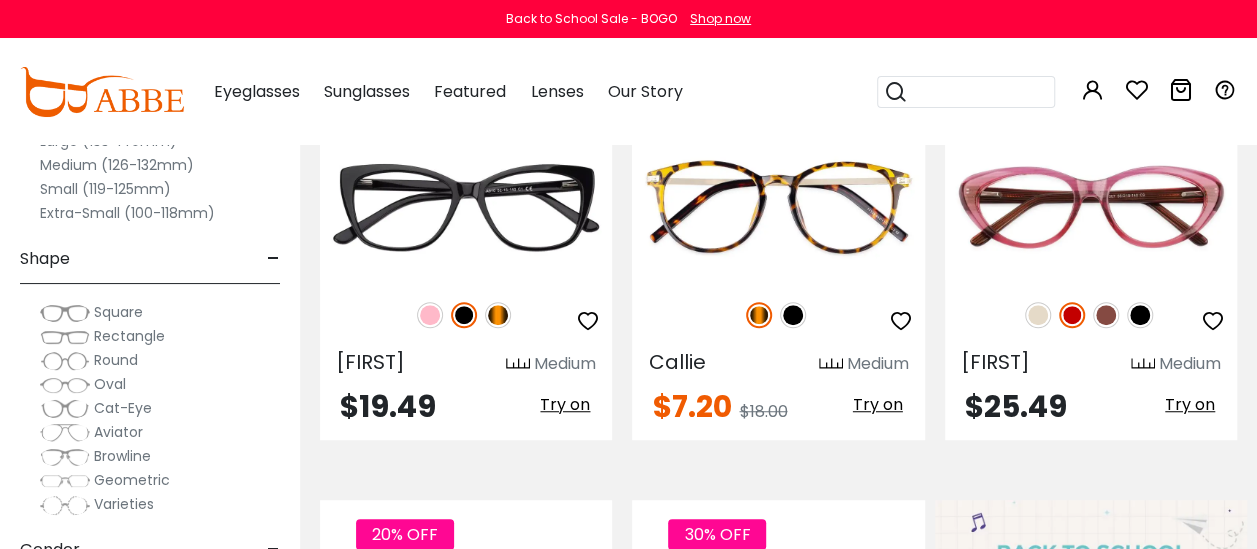 click on "Medium (126-132mm)" at bounding box center [117, 165] 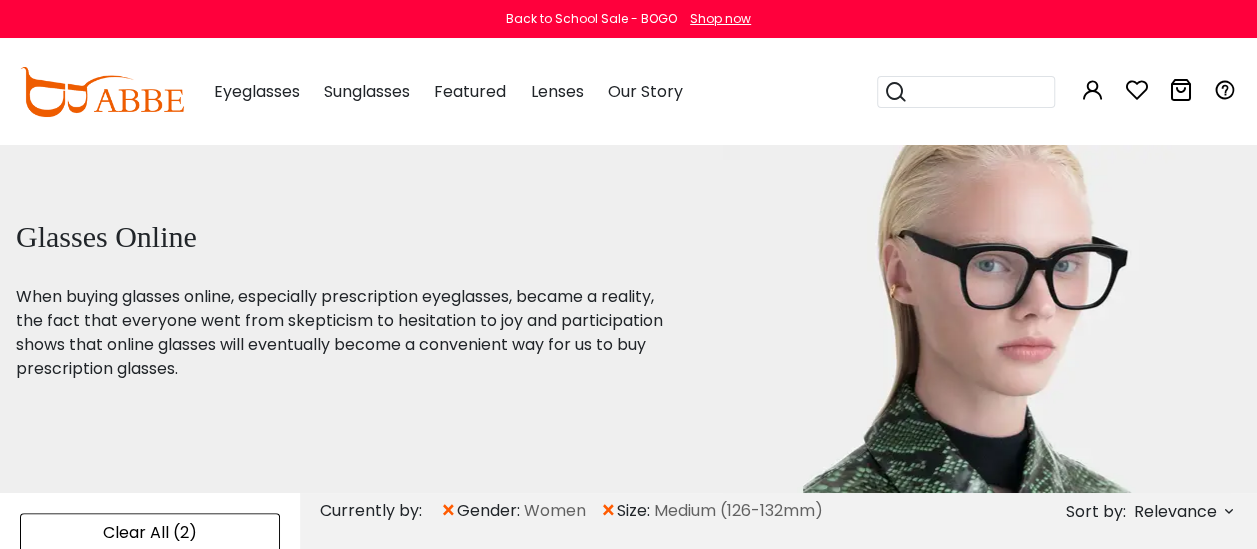 scroll, scrollTop: 0, scrollLeft: 0, axis: both 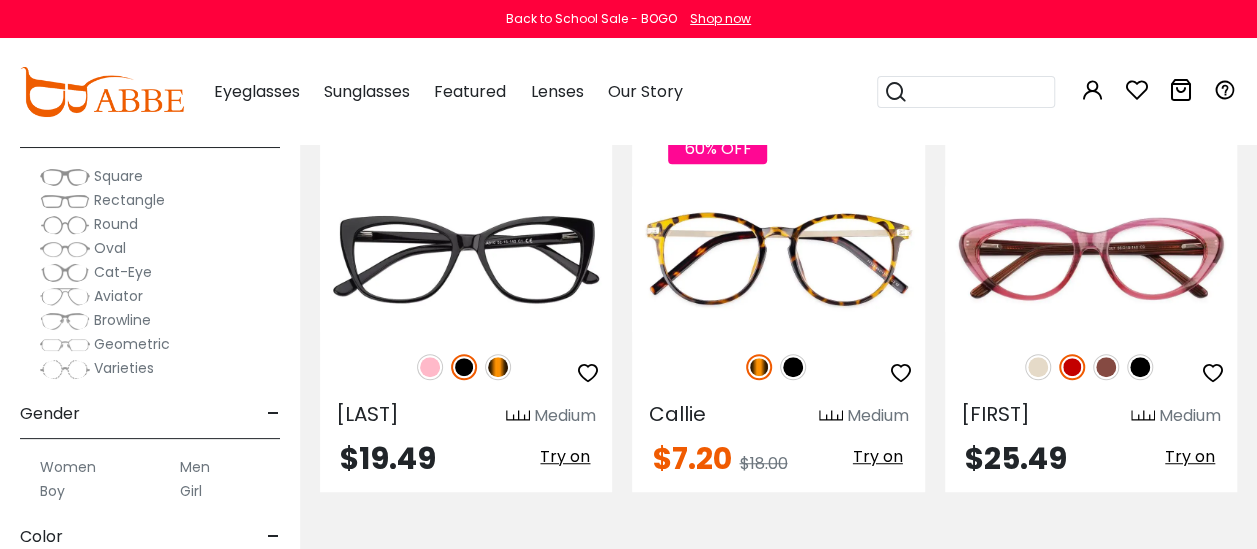 click on "Square" at bounding box center [118, 176] 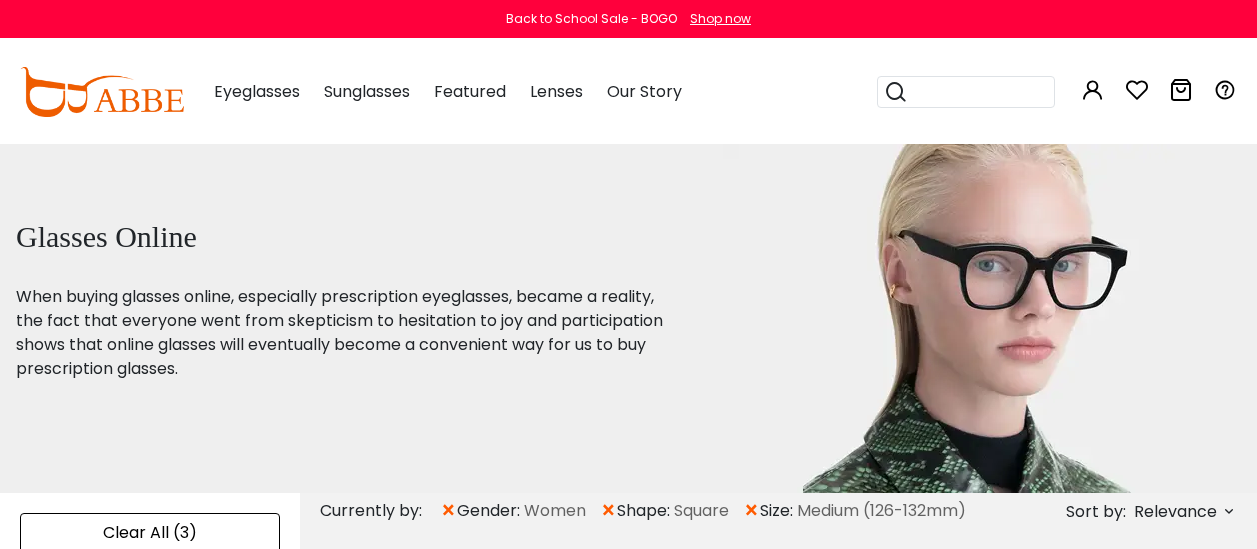 scroll, scrollTop: 0, scrollLeft: 0, axis: both 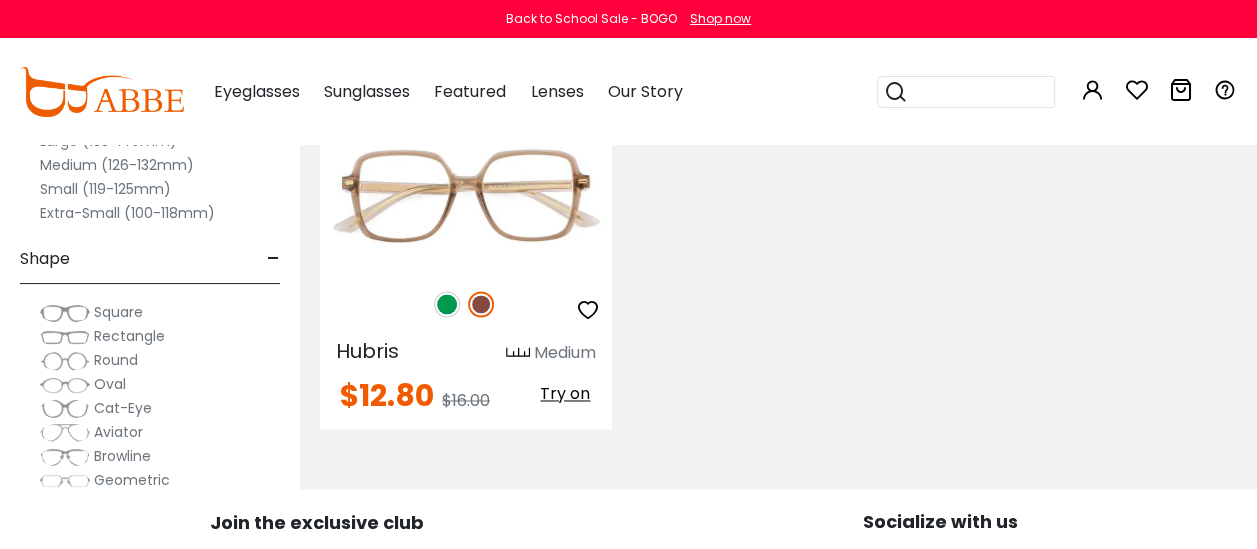 click on "Rectangle" at bounding box center (129, 336) 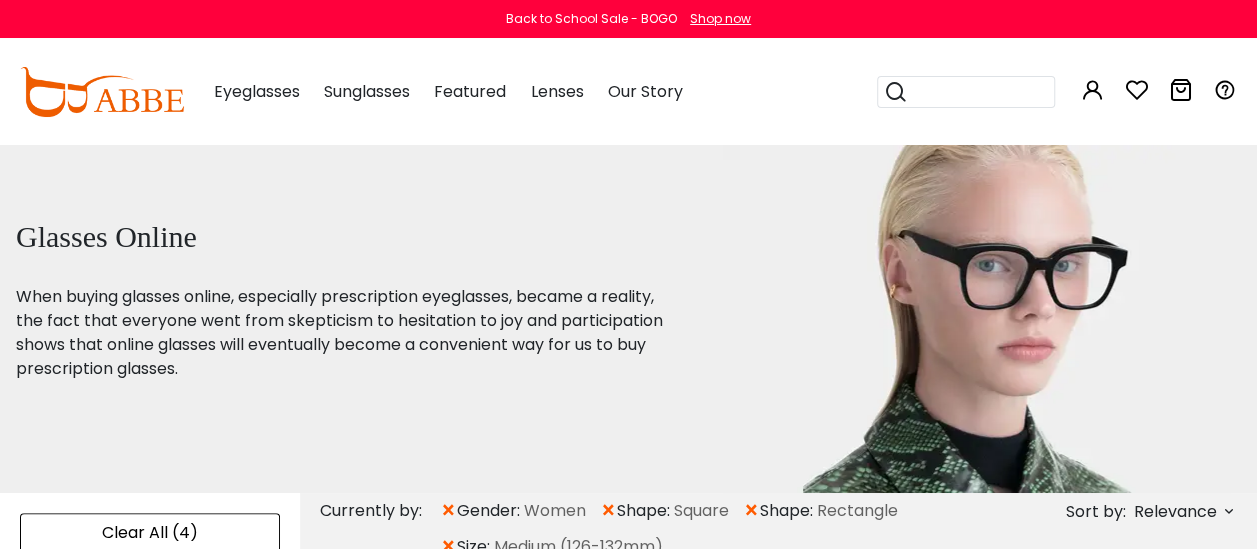 scroll, scrollTop: 0, scrollLeft: 0, axis: both 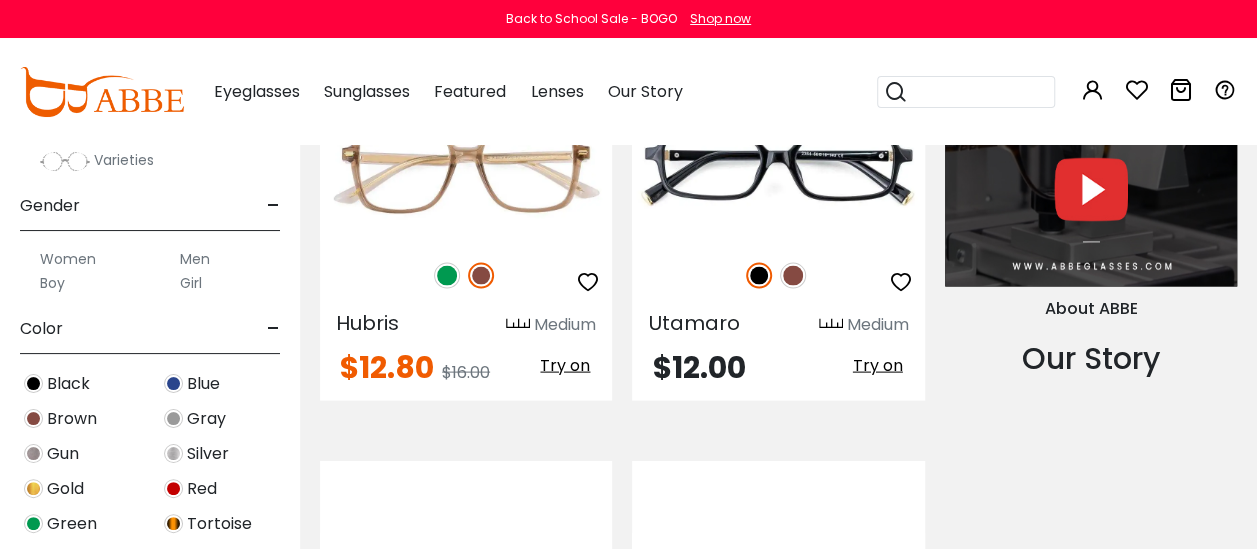 click on "Tortoise" at bounding box center (219, 524) 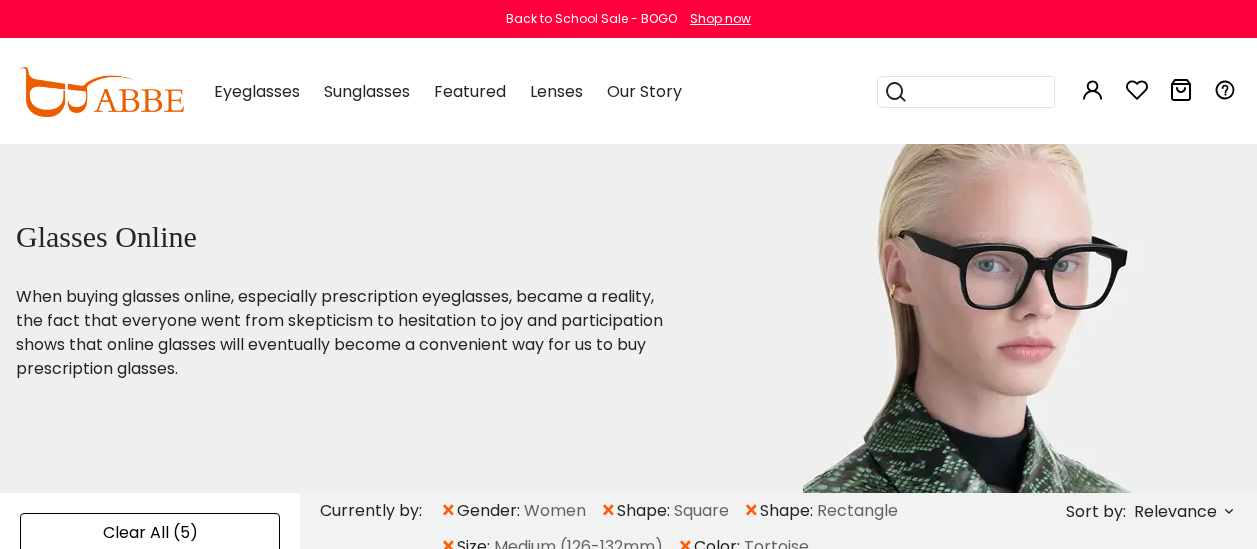scroll, scrollTop: 0, scrollLeft: 0, axis: both 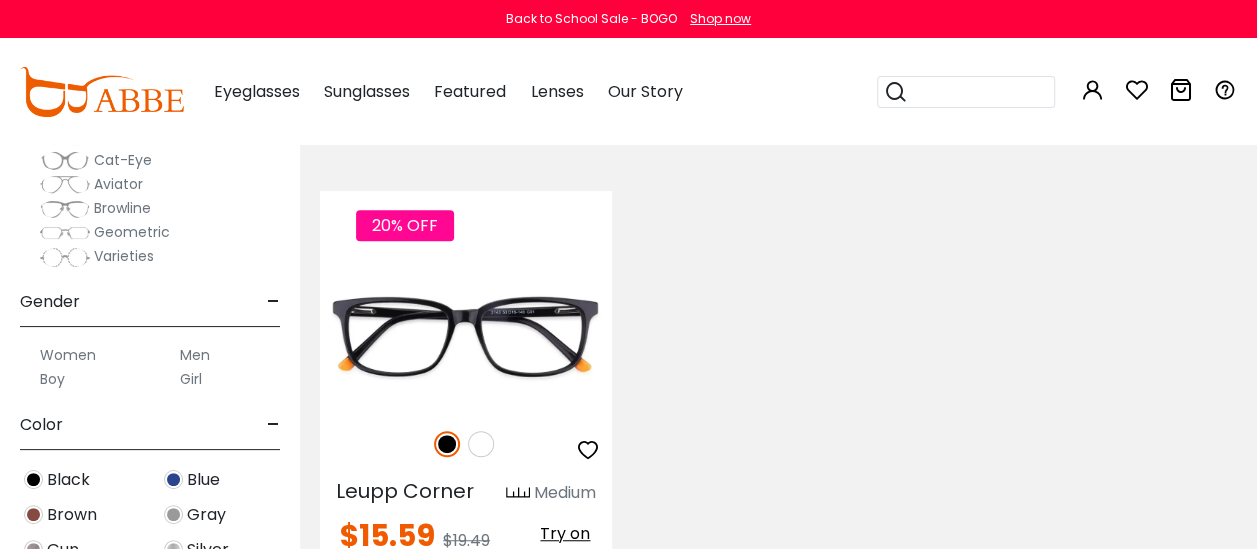 click on "Men" at bounding box center [195, 355] 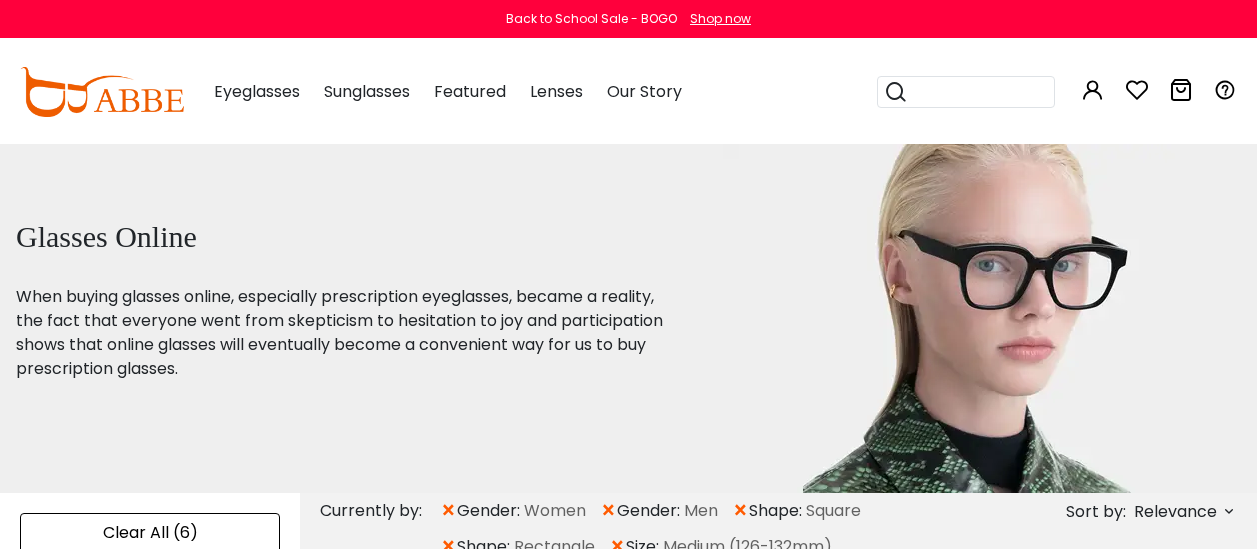scroll, scrollTop: 0, scrollLeft: 0, axis: both 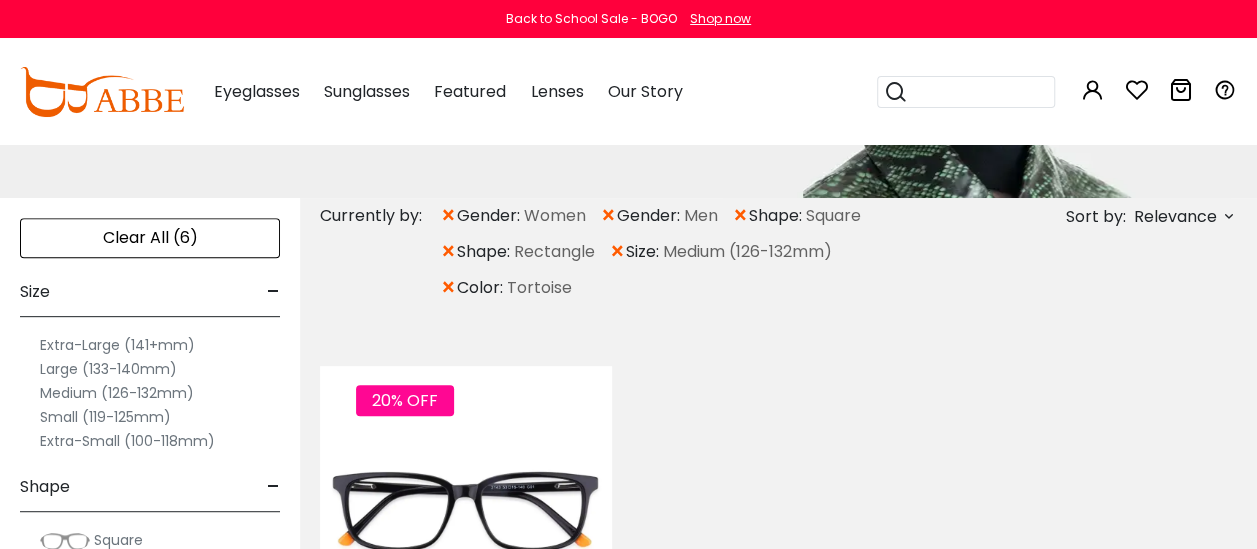 click on "×" at bounding box center (740, 216) 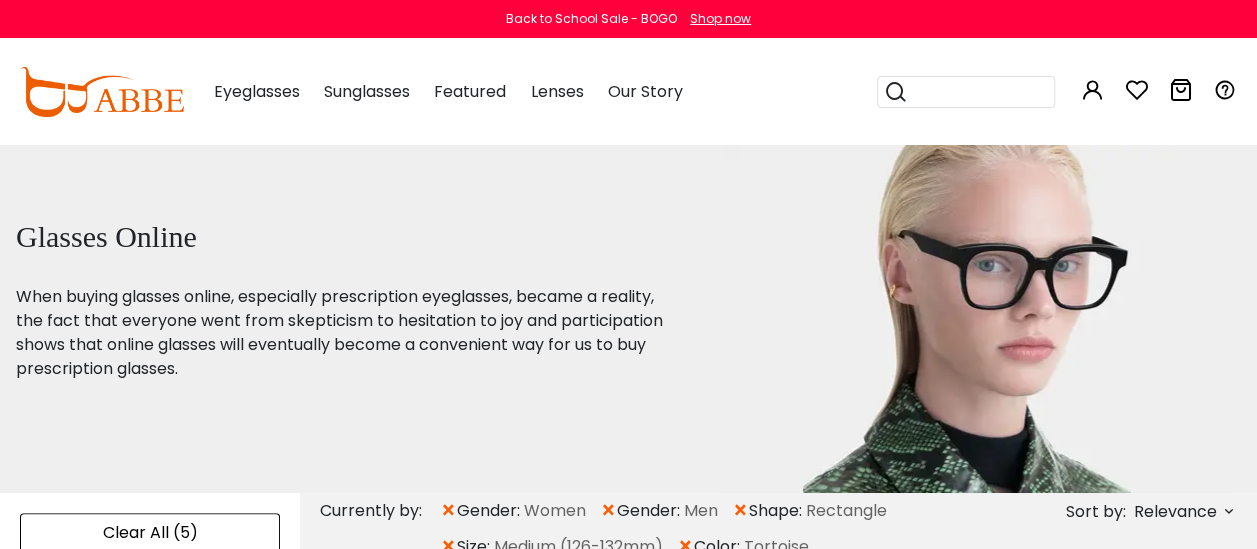 scroll, scrollTop: 0, scrollLeft: 0, axis: both 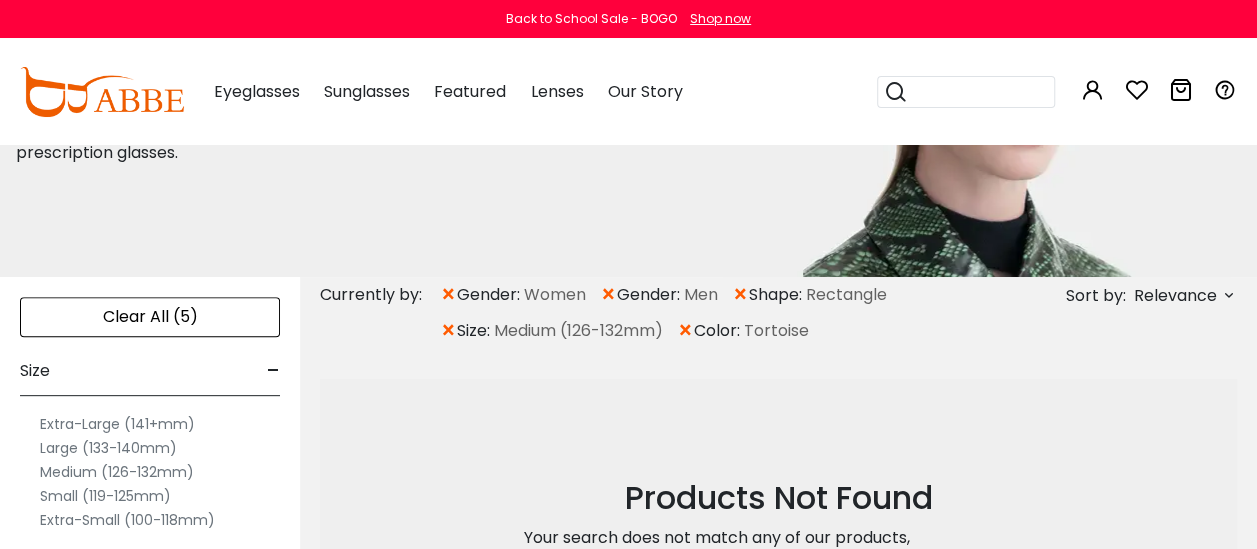click on "×" at bounding box center [740, 295] 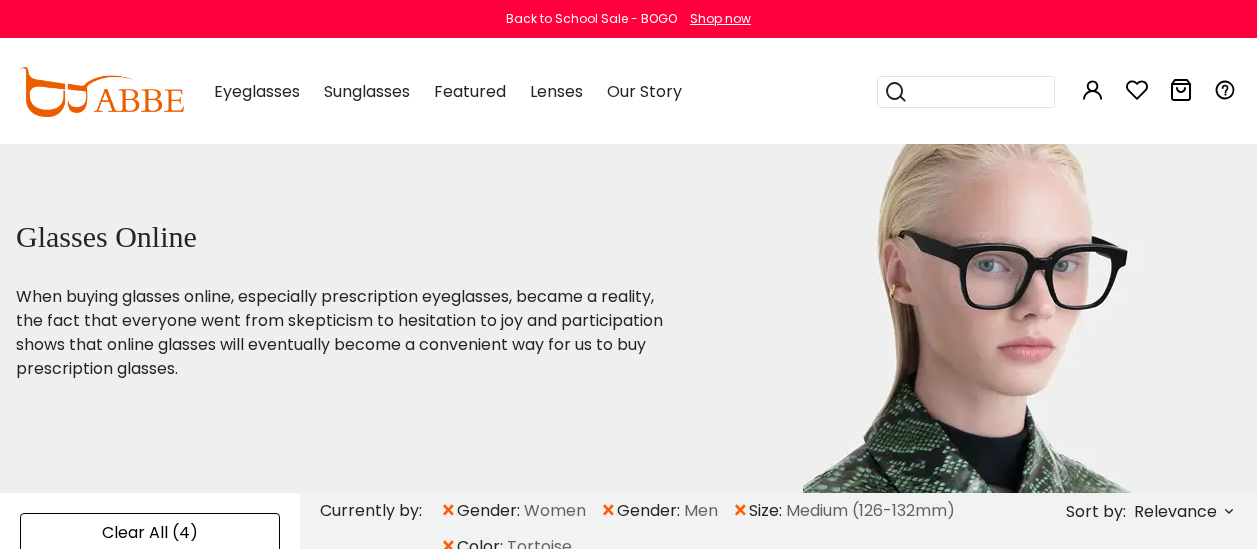 scroll, scrollTop: 0, scrollLeft: 0, axis: both 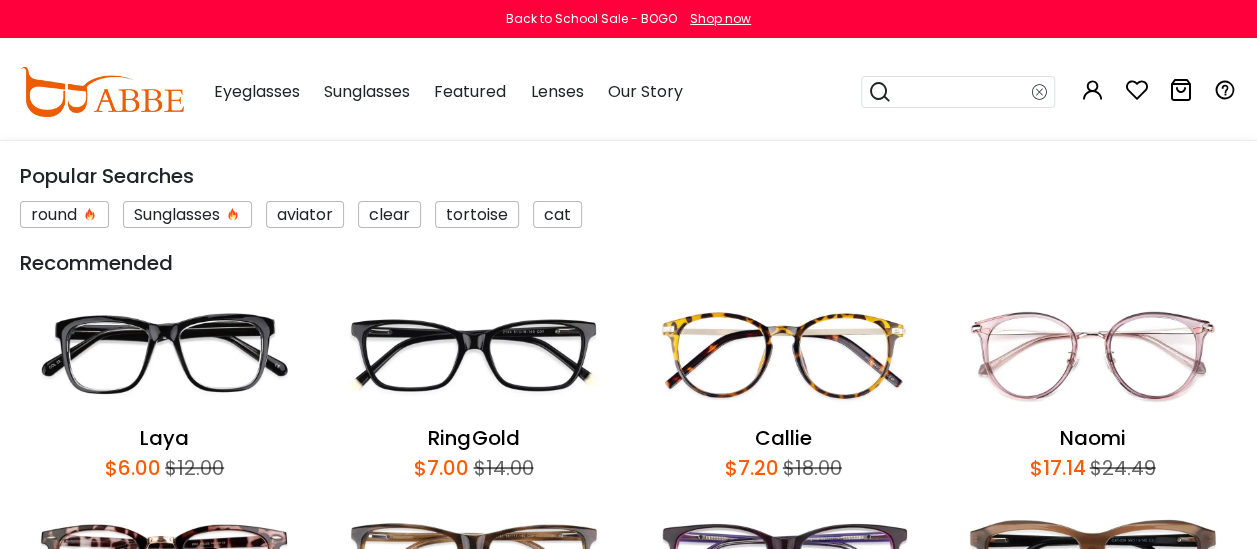 click at bounding box center [962, 92] 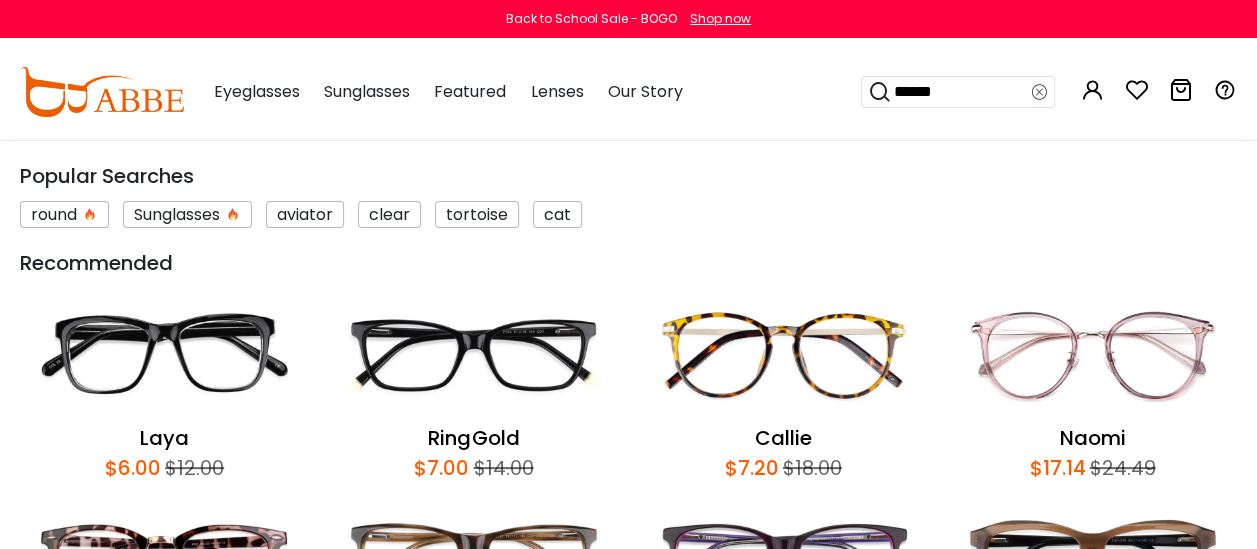 type on "*******" 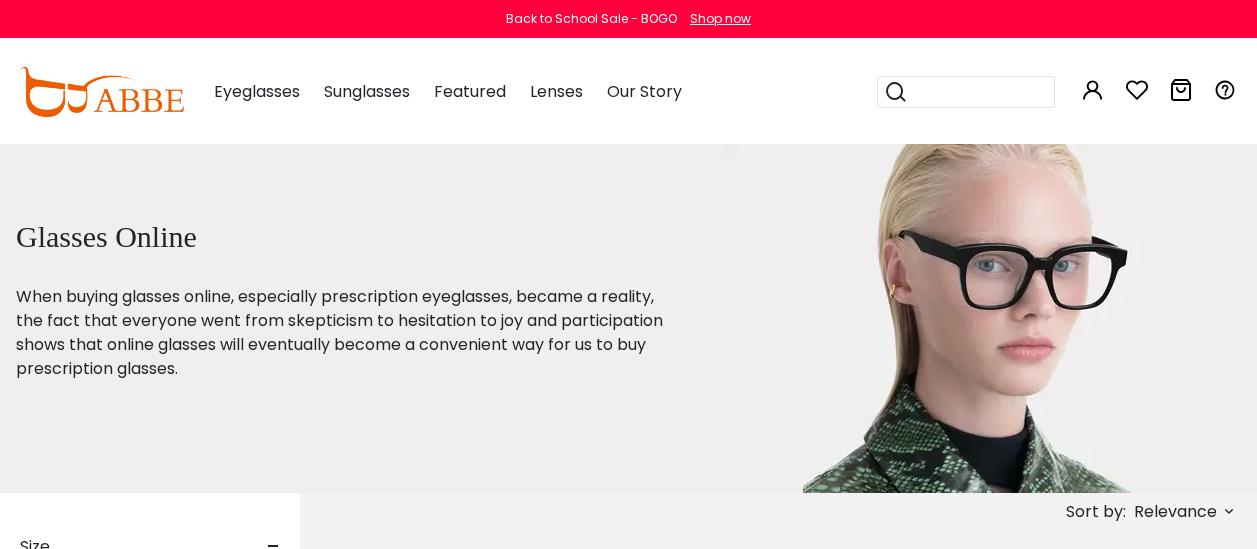 scroll, scrollTop: 0, scrollLeft: 0, axis: both 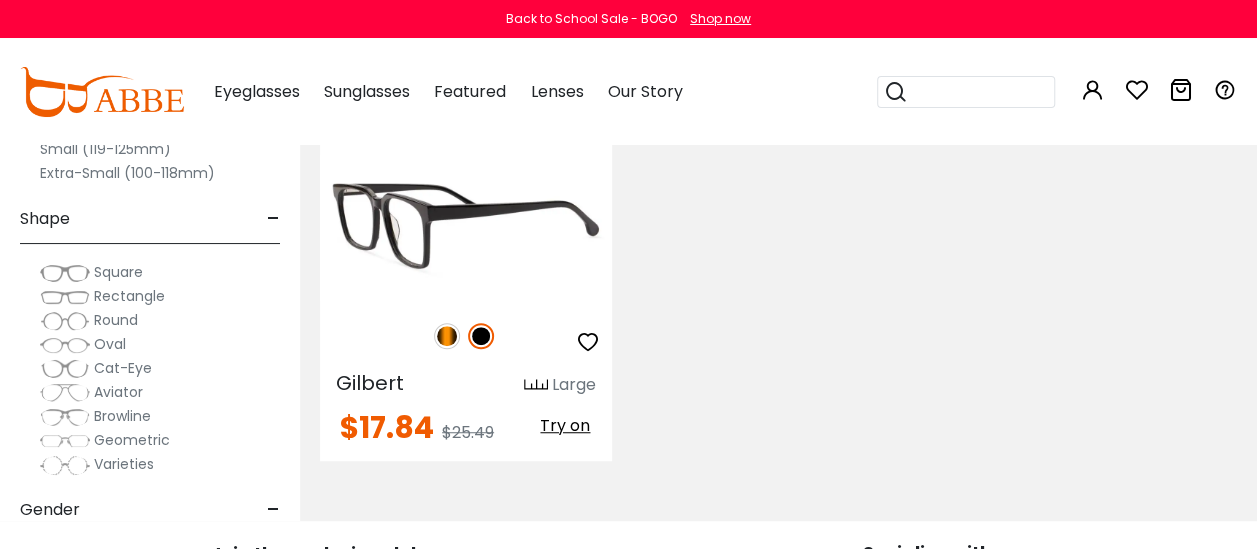 click at bounding box center [447, 336] 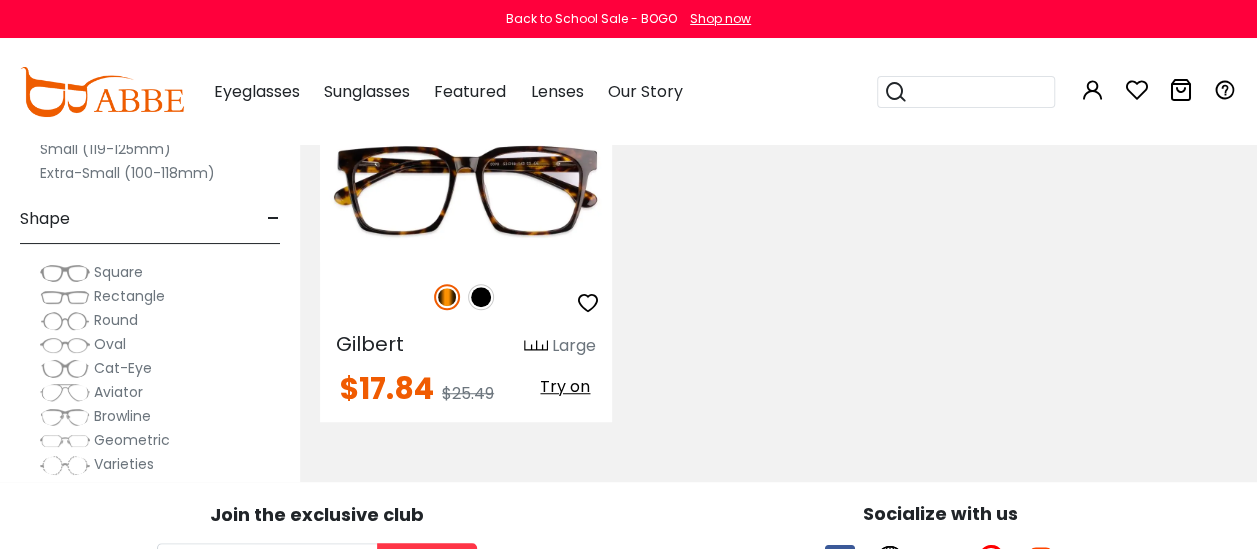 scroll, scrollTop: 546, scrollLeft: 0, axis: vertical 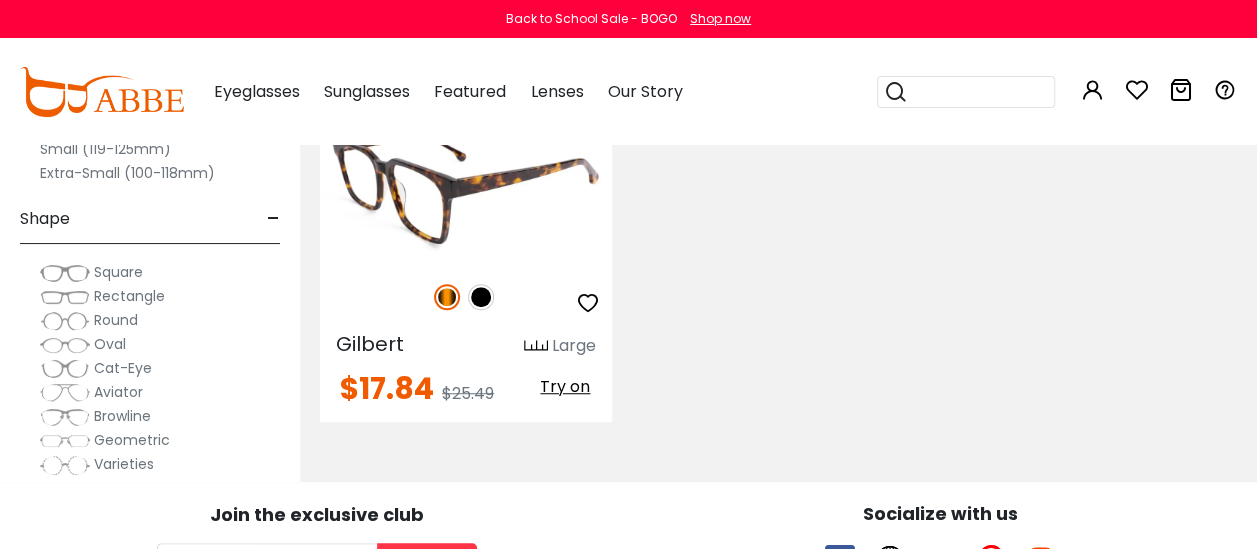 click at bounding box center (466, 189) 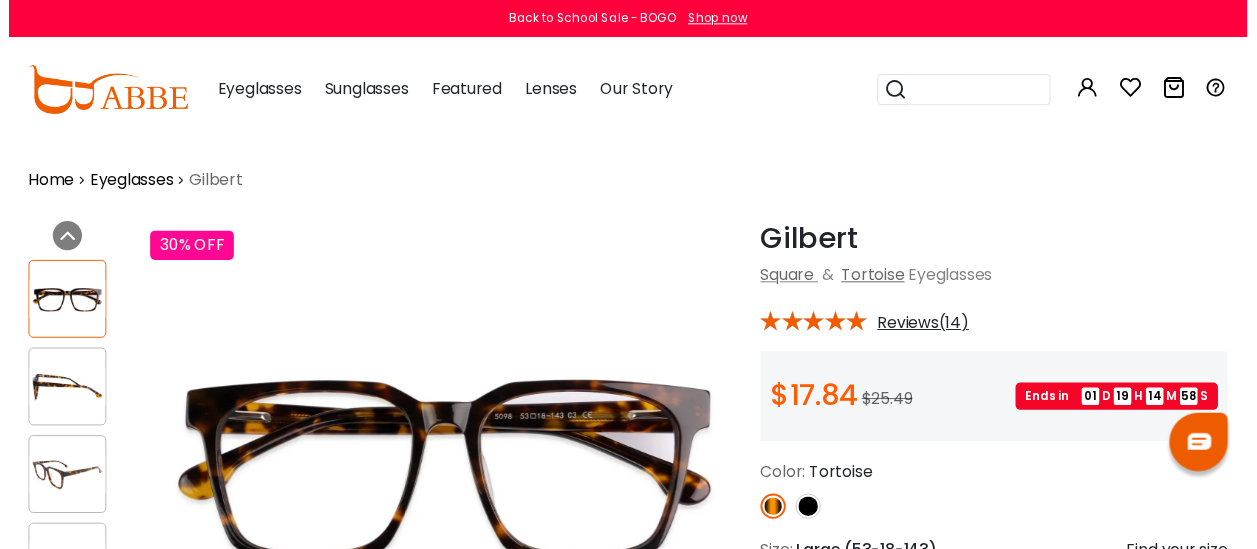 scroll, scrollTop: 0, scrollLeft: 0, axis: both 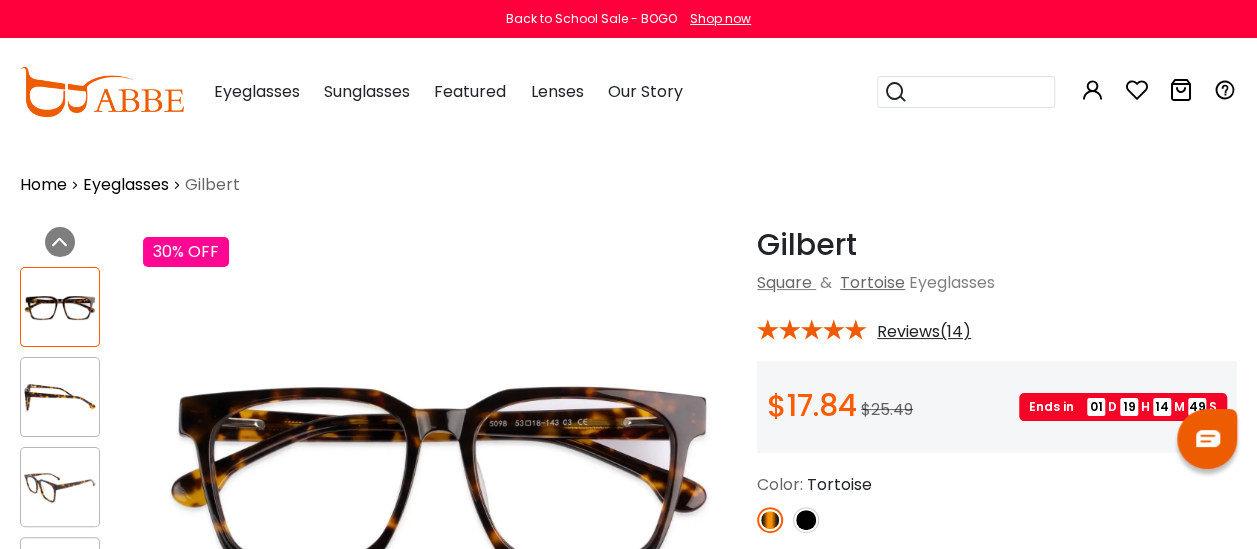 click on "Reviews(14)" at bounding box center [924, 332] 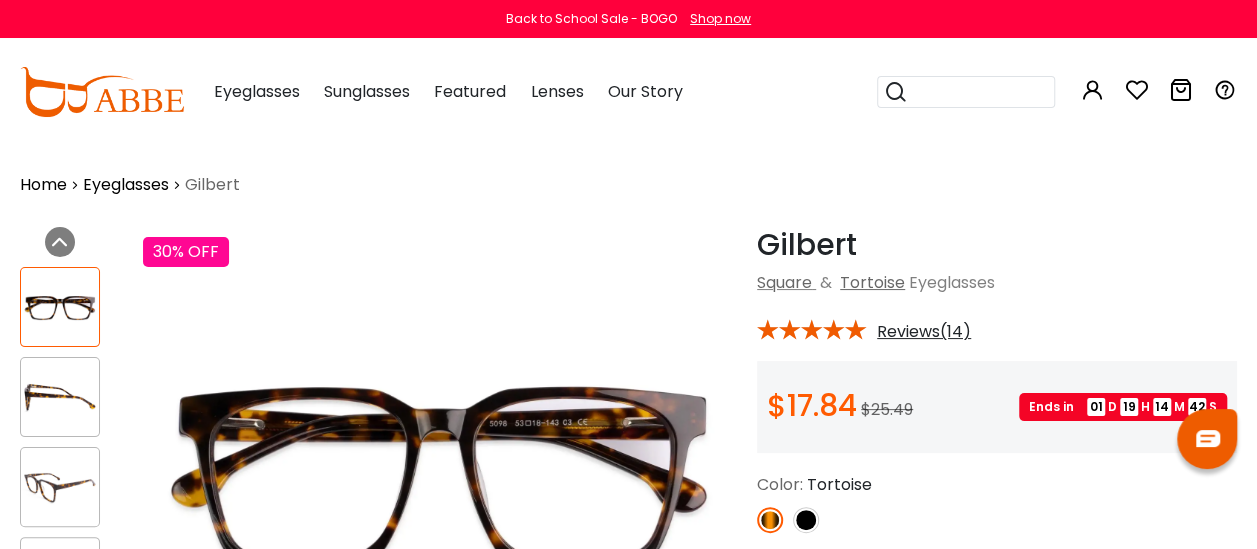 click on "Reviews(14)" at bounding box center (924, 332) 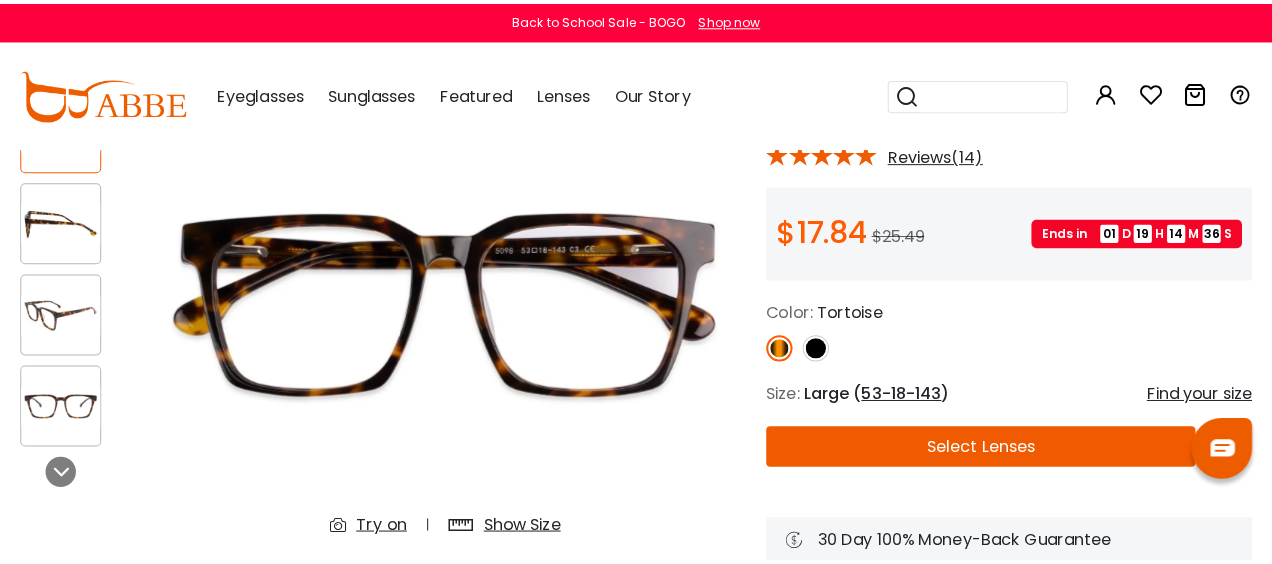 scroll, scrollTop: 192, scrollLeft: 0, axis: vertical 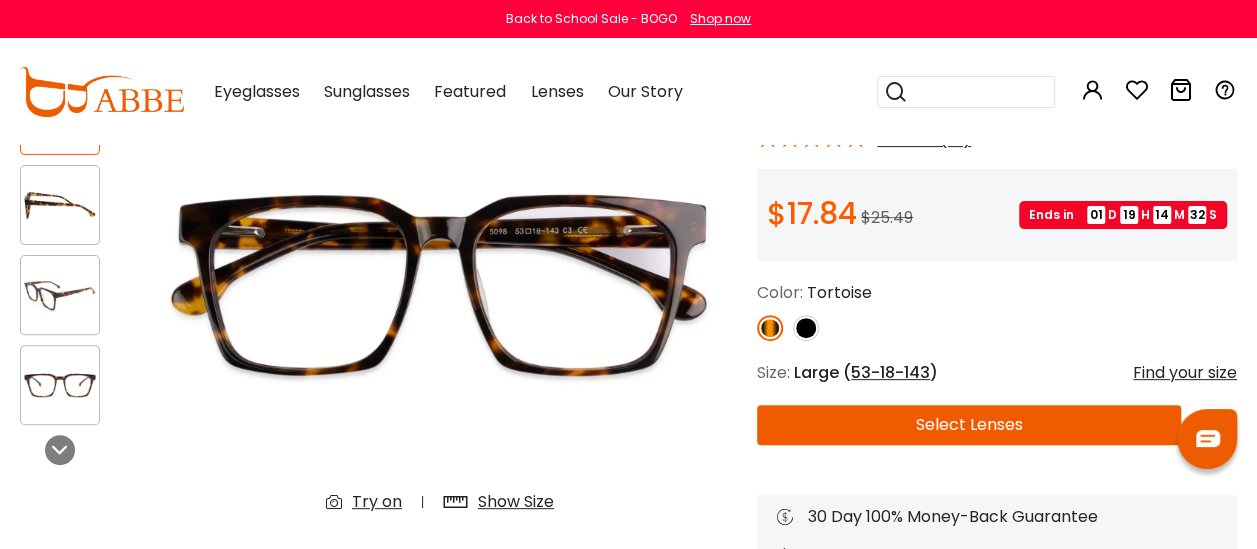 click on "53-18-143" at bounding box center (890, 372) 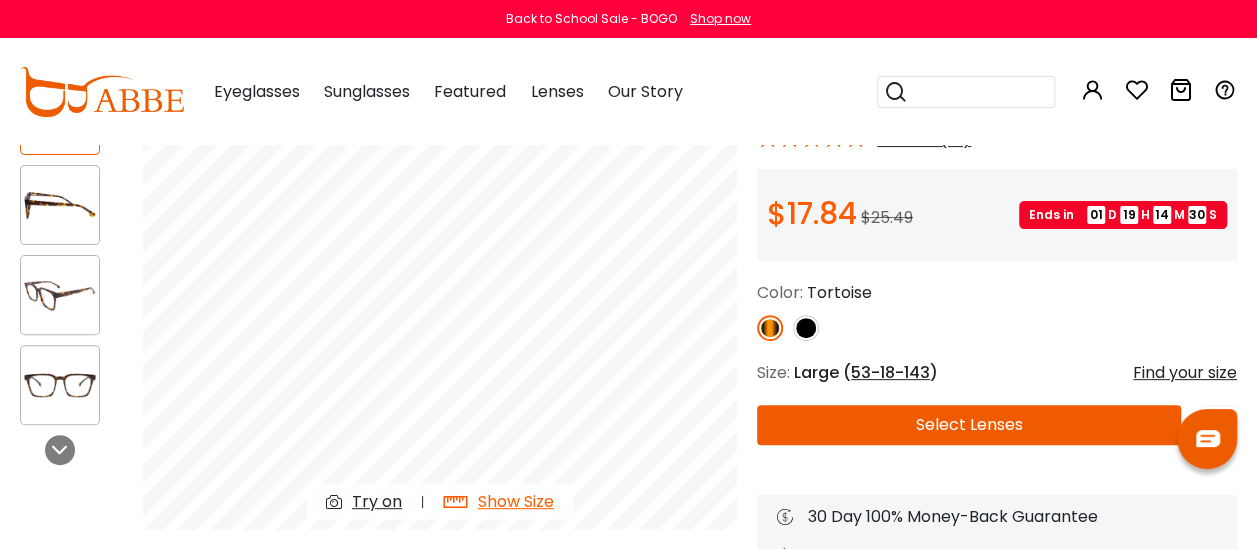 click on "53-18-143" at bounding box center (890, 372) 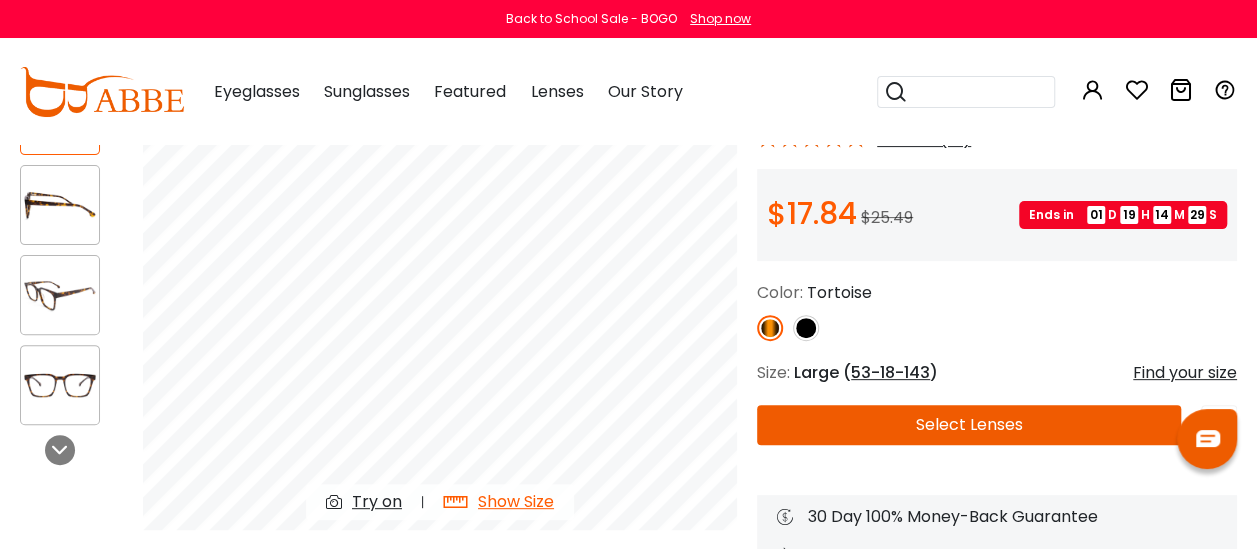click on "Large
( 53-18-143 )" at bounding box center [866, 372] 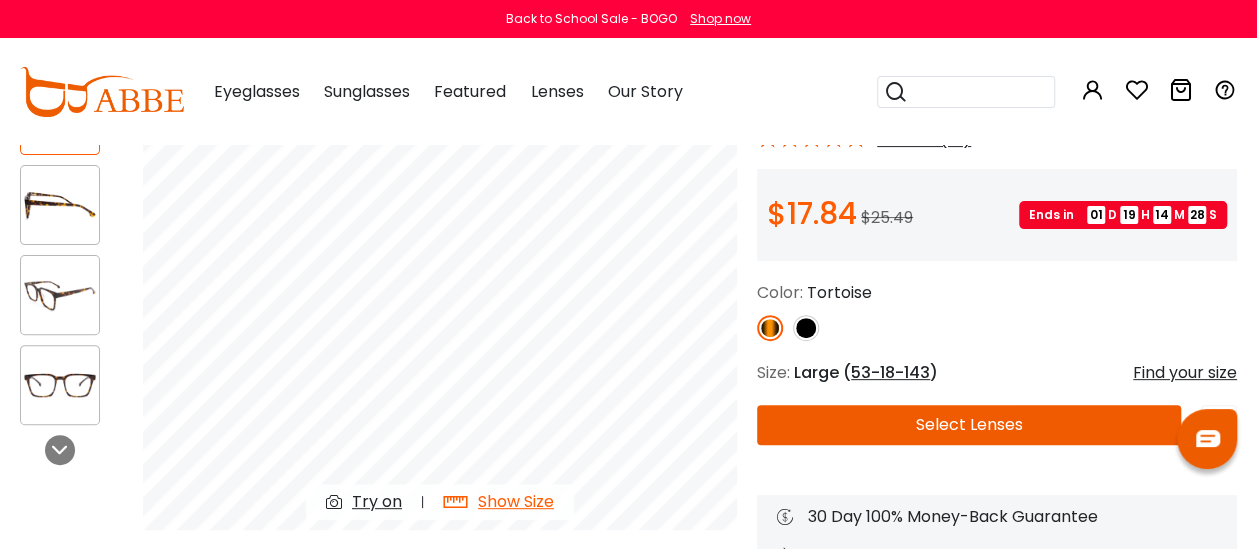click on "53-18-143" at bounding box center (890, 372) 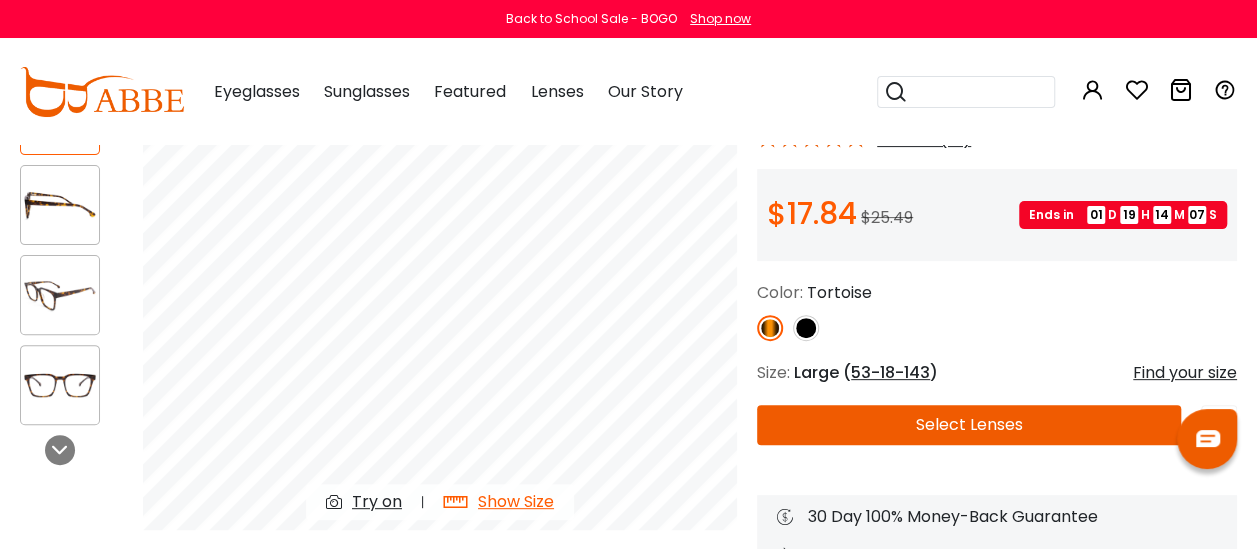click on "53-18-143" at bounding box center [890, 372] 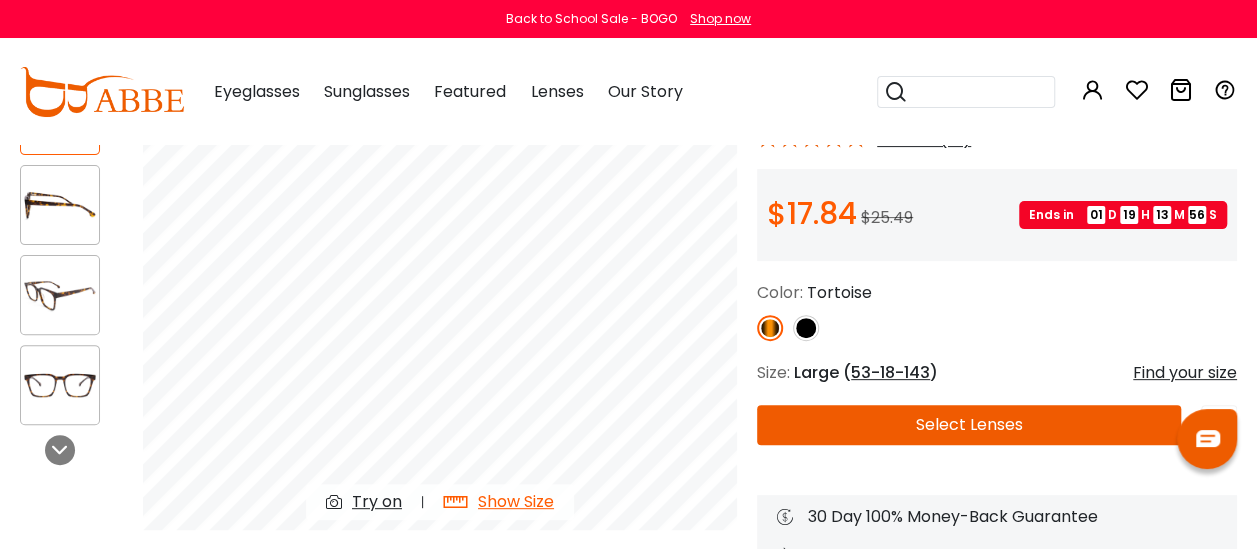 click on "Find your size" at bounding box center (1185, 373) 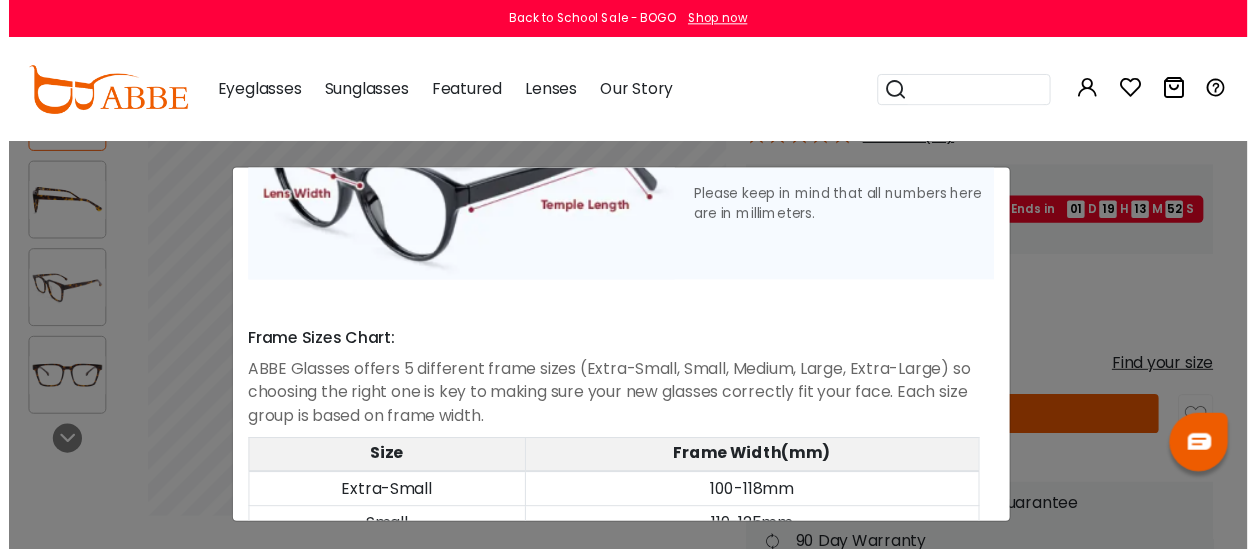 scroll, scrollTop: 1125, scrollLeft: 0, axis: vertical 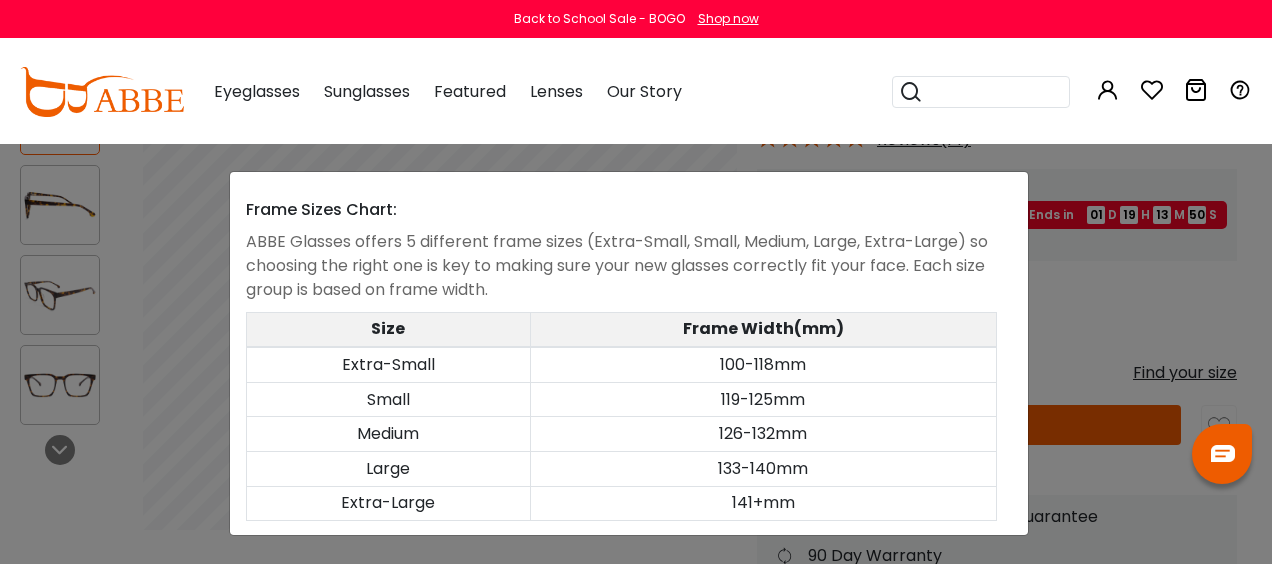 click on "Medium" at bounding box center (388, 434) 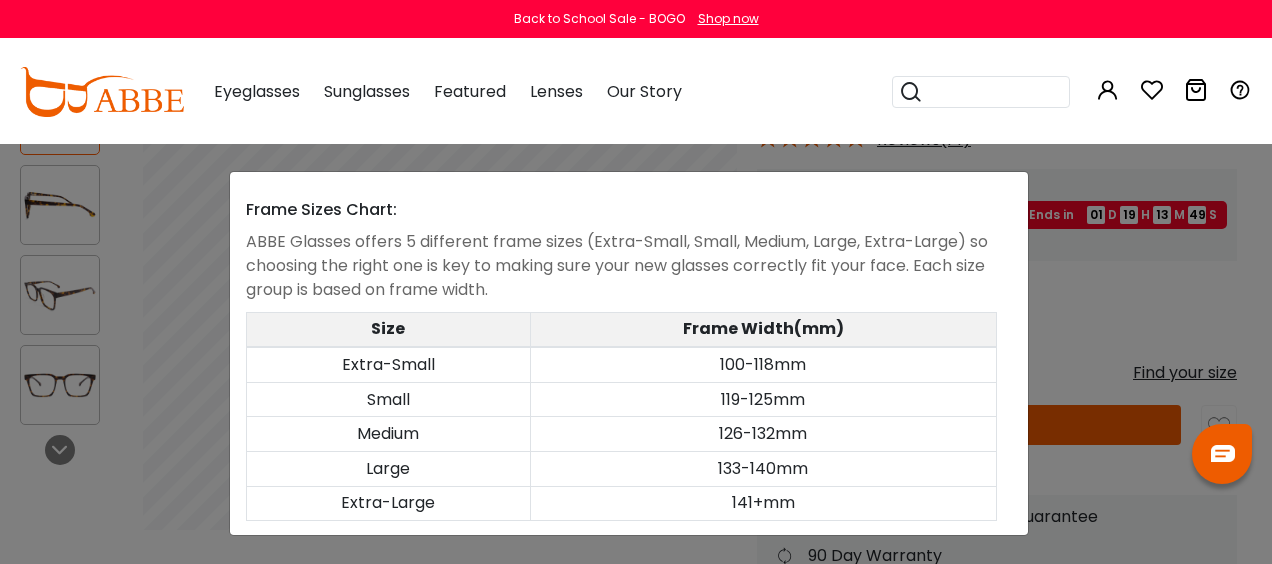 click on "Size Guide
×
A Skill For Finding Suitable Glasses Size:
Use a Credit Card
Place the card as shown (in the middle of your nose) and pay attention to the orienta-tion
If You Have Existing Glasses:
Most eyewear brands print these details in a similar spot; if you already have a pair that you like, you can compare measurements to see how a certain frame of ours will fit you.
Lens Width: 54
Bridge Width: 17
Temple Length: 140 Size" at bounding box center (636, 282) 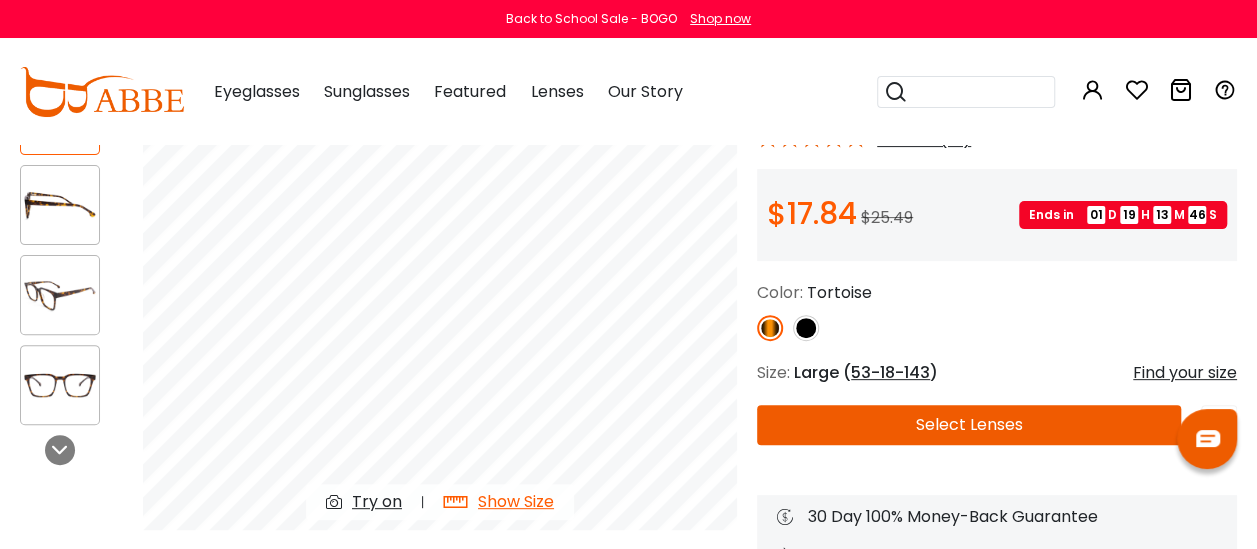 drag, startPoint x: 982, startPoint y: 398, endPoint x: 976, endPoint y: 413, distance: 16.155495 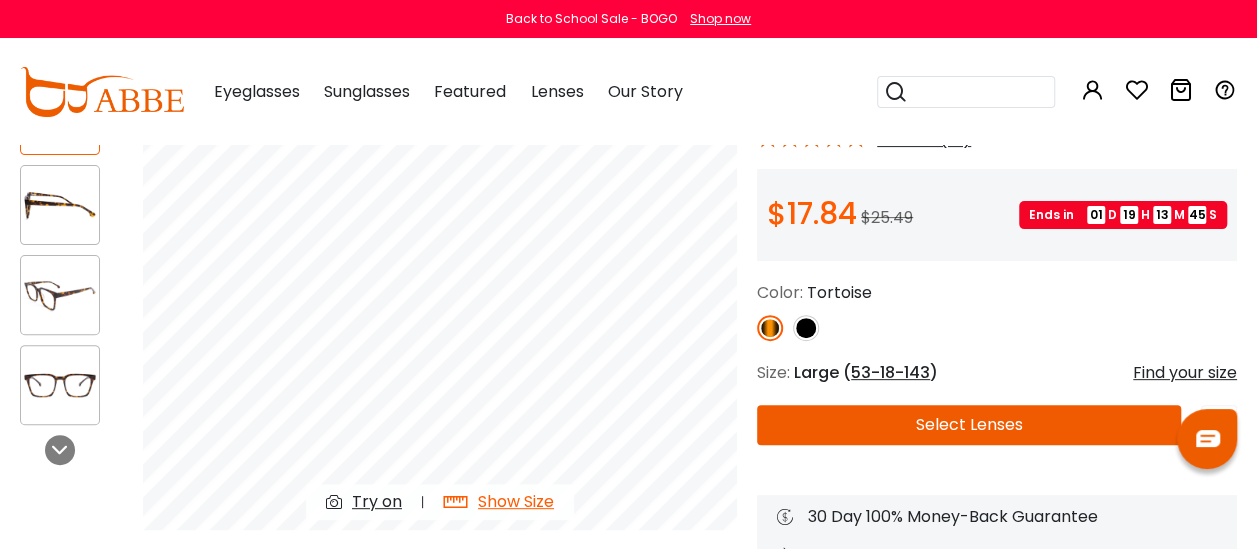 click on "Select Lenses" at bounding box center (969, 425) 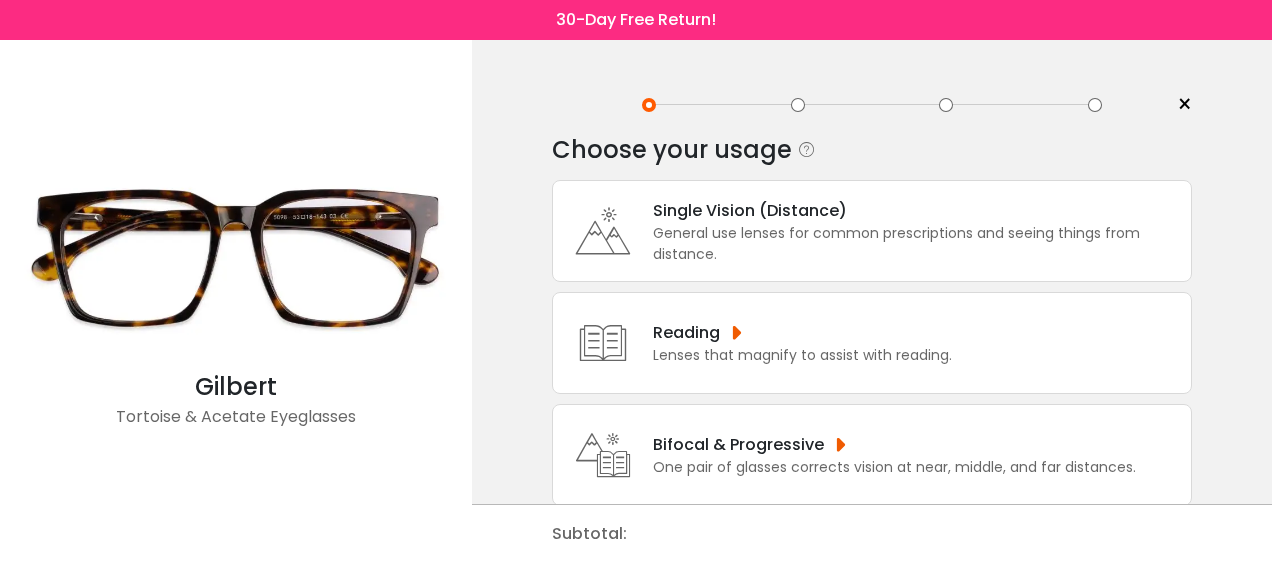 scroll, scrollTop: 0, scrollLeft: 0, axis: both 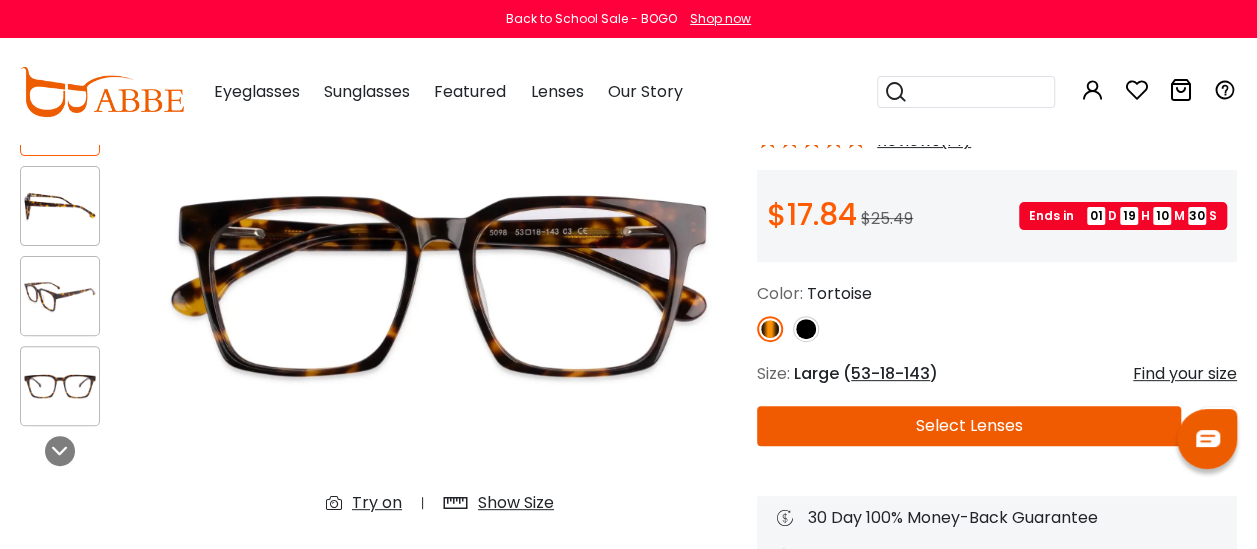click on "53-18-143" at bounding box center (890, 373) 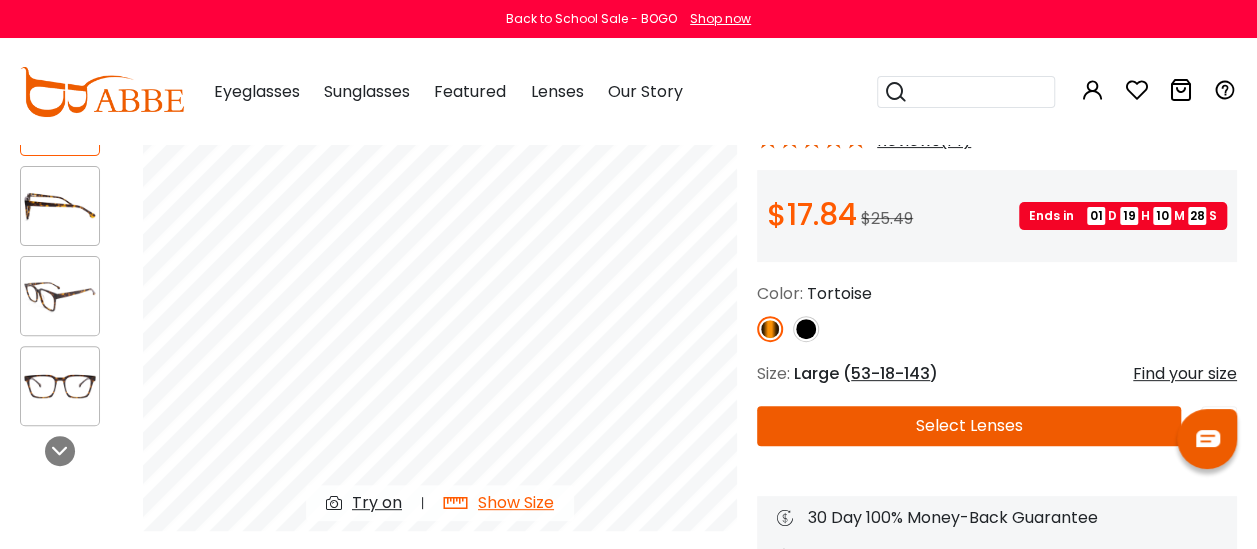 click on "53-18-143" at bounding box center [890, 373] 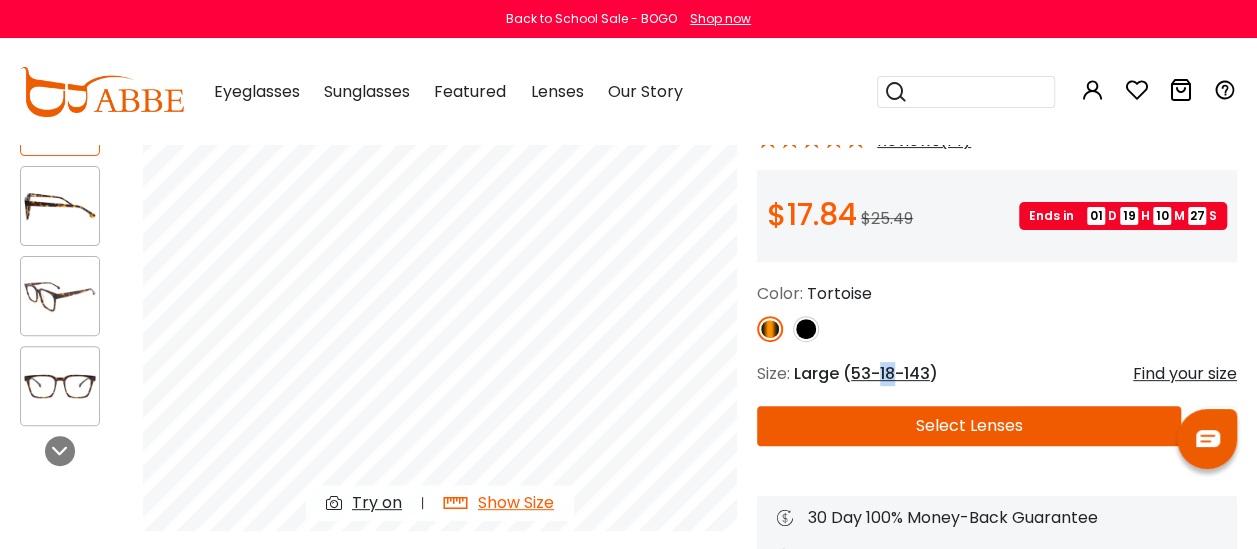 click on "53-18-143" at bounding box center [890, 373] 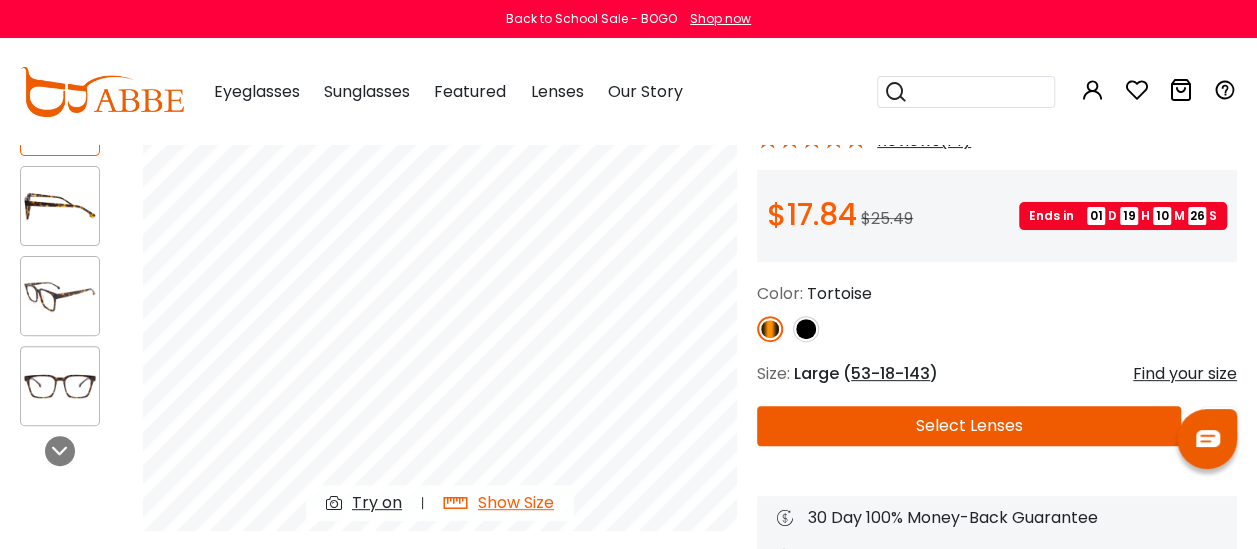 drag, startPoint x: 888, startPoint y: 376, endPoint x: 904, endPoint y: 376, distance: 16 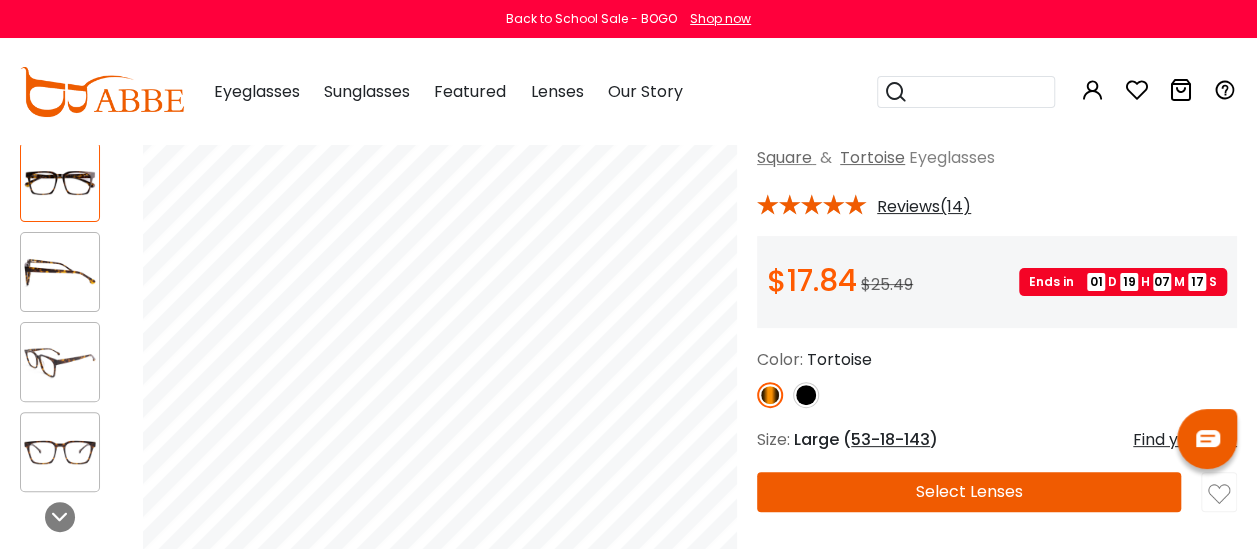 scroll, scrollTop: 124, scrollLeft: 0, axis: vertical 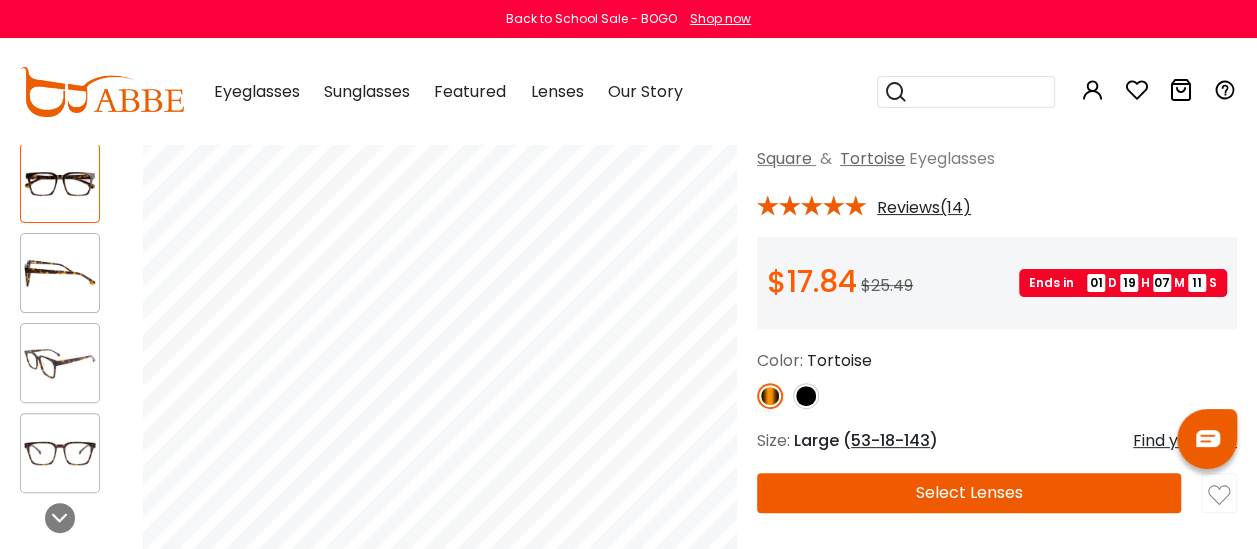 click on "Select Lenses" at bounding box center [969, 493] 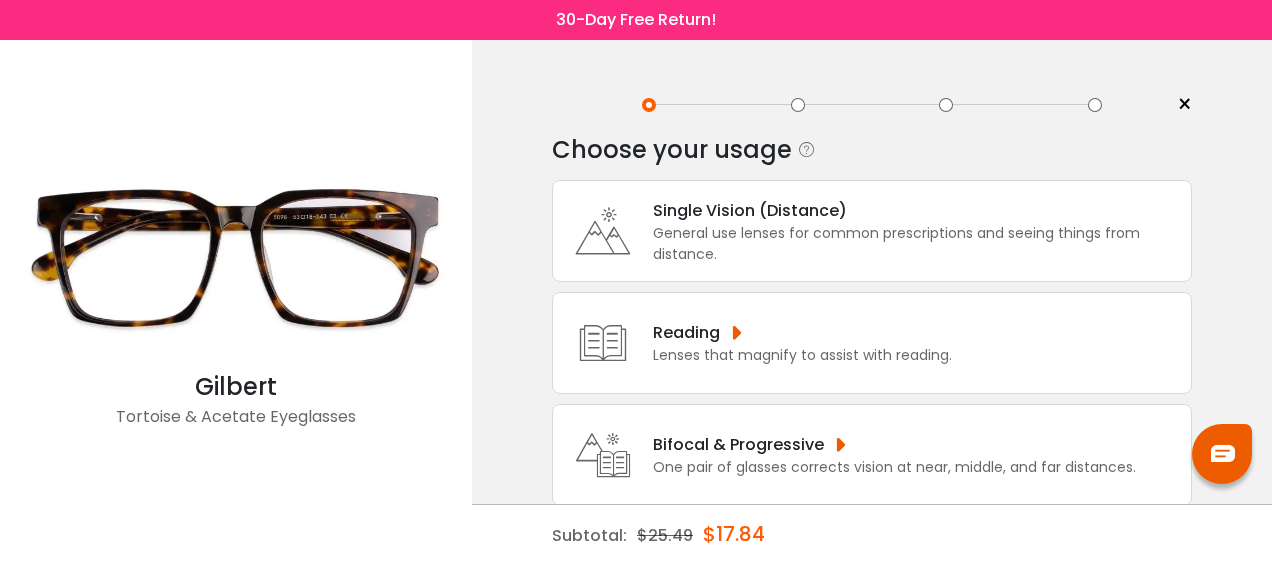 scroll, scrollTop: 0, scrollLeft: 0, axis: both 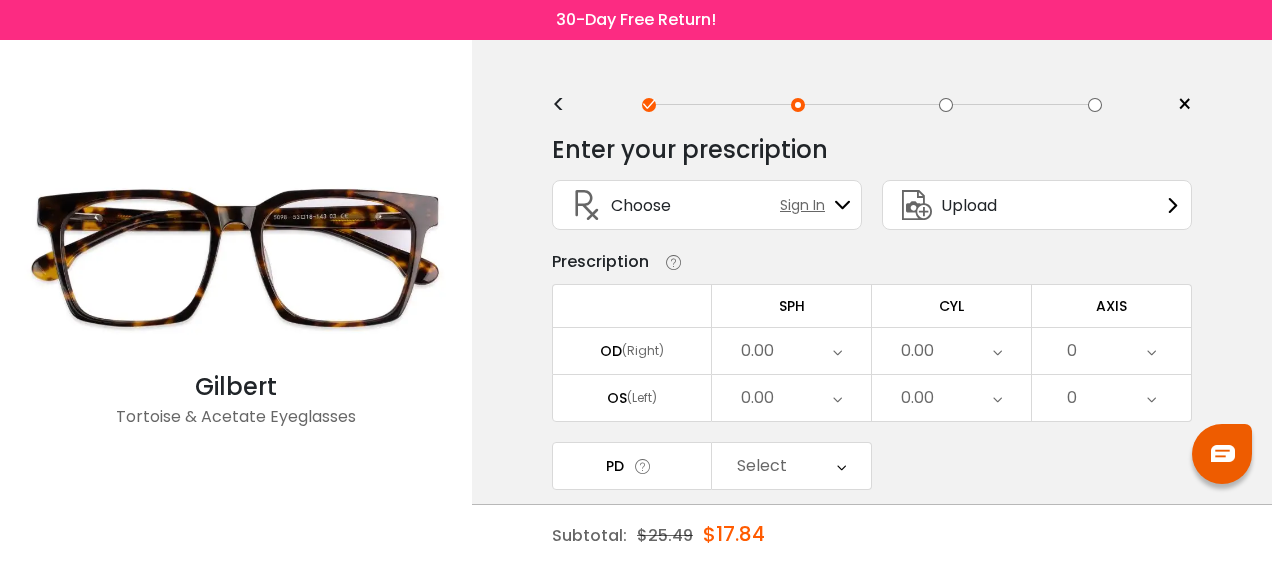 click on "Upload" at bounding box center (969, 205) 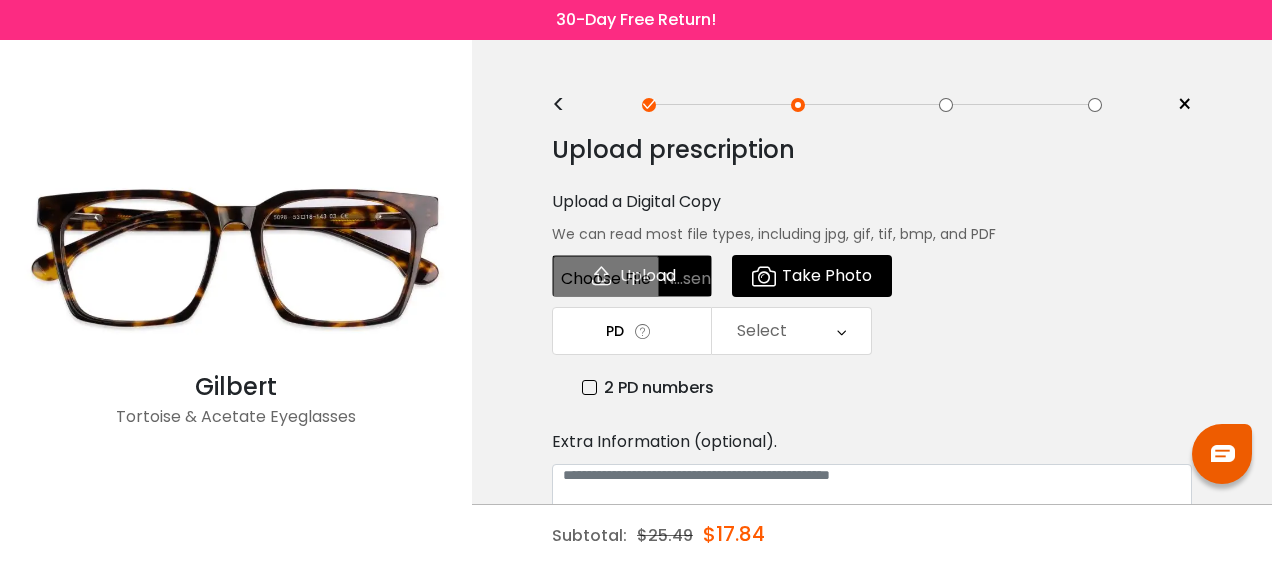 click at bounding box center (643, 331) 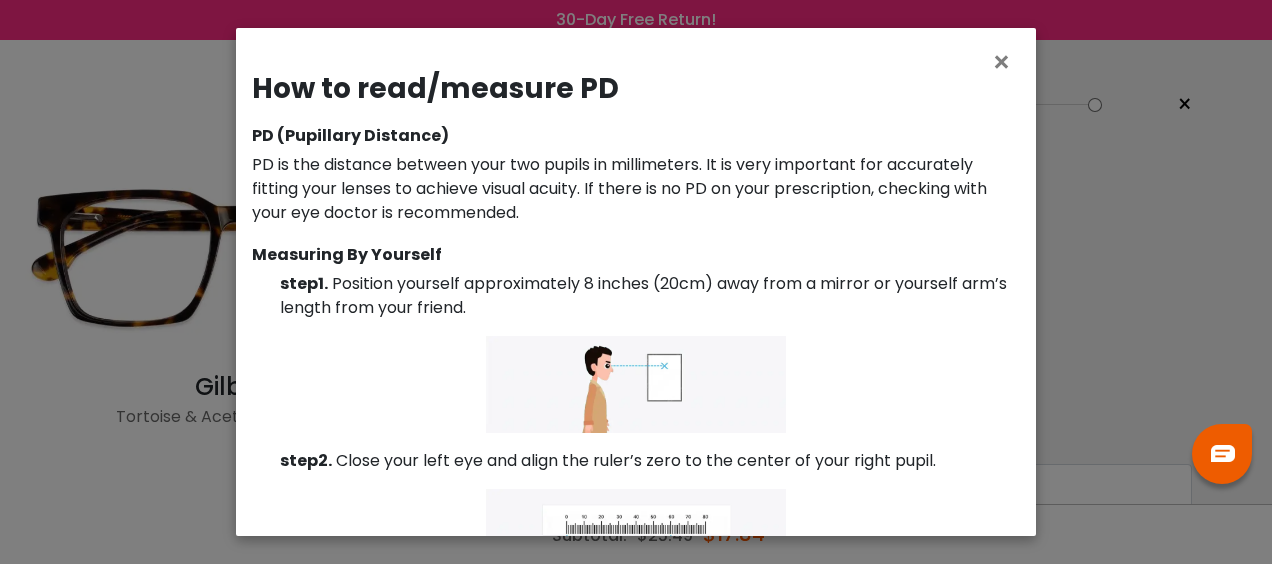 scroll, scrollTop: 0, scrollLeft: 0, axis: both 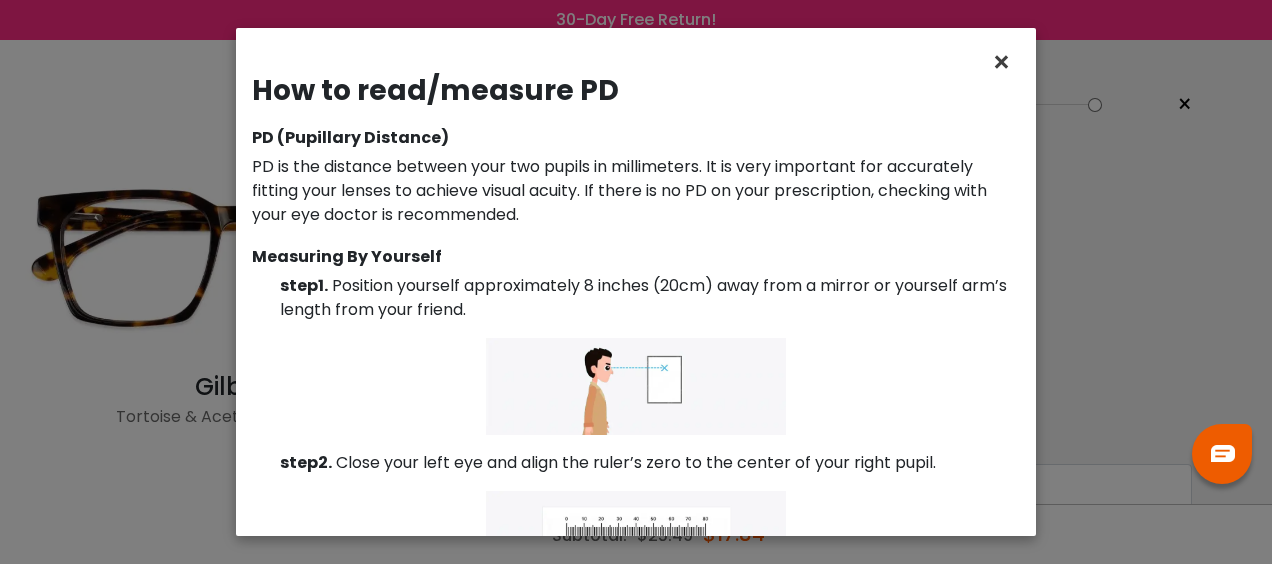 click on "×" at bounding box center [1005, 62] 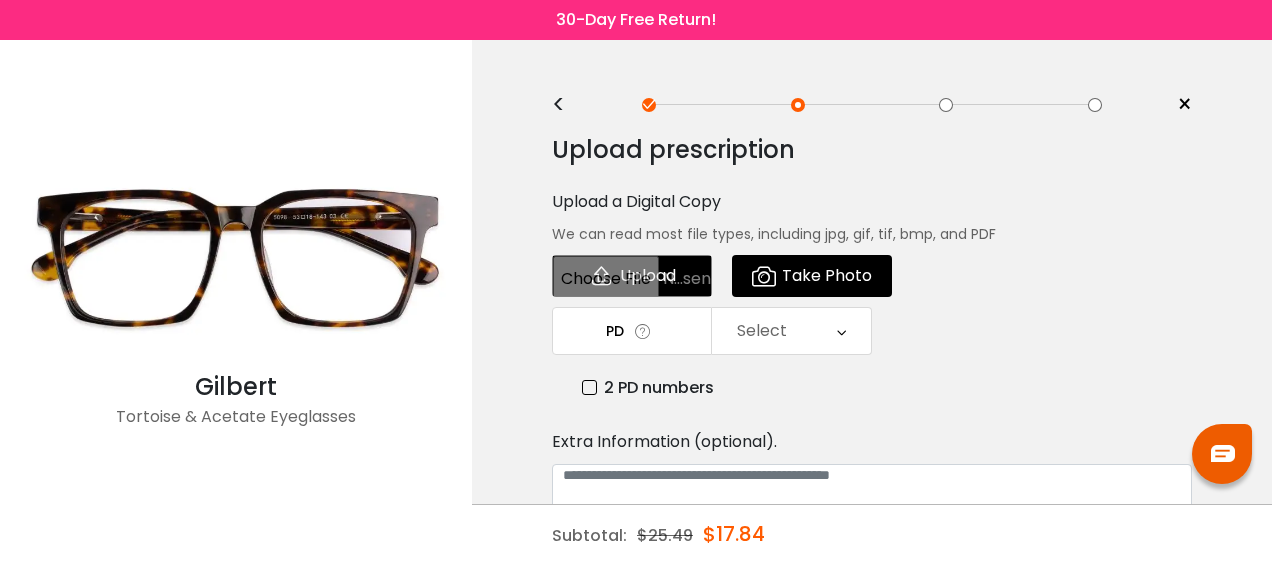 click on "Select" at bounding box center [791, 331] 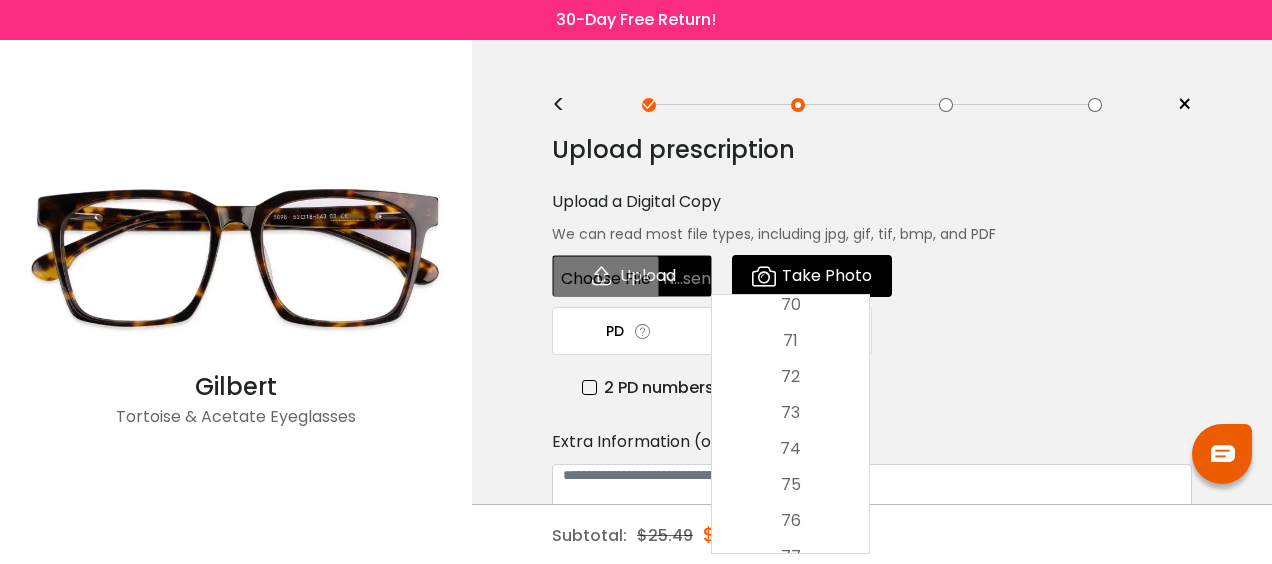scroll, scrollTop: 965, scrollLeft: 0, axis: vertical 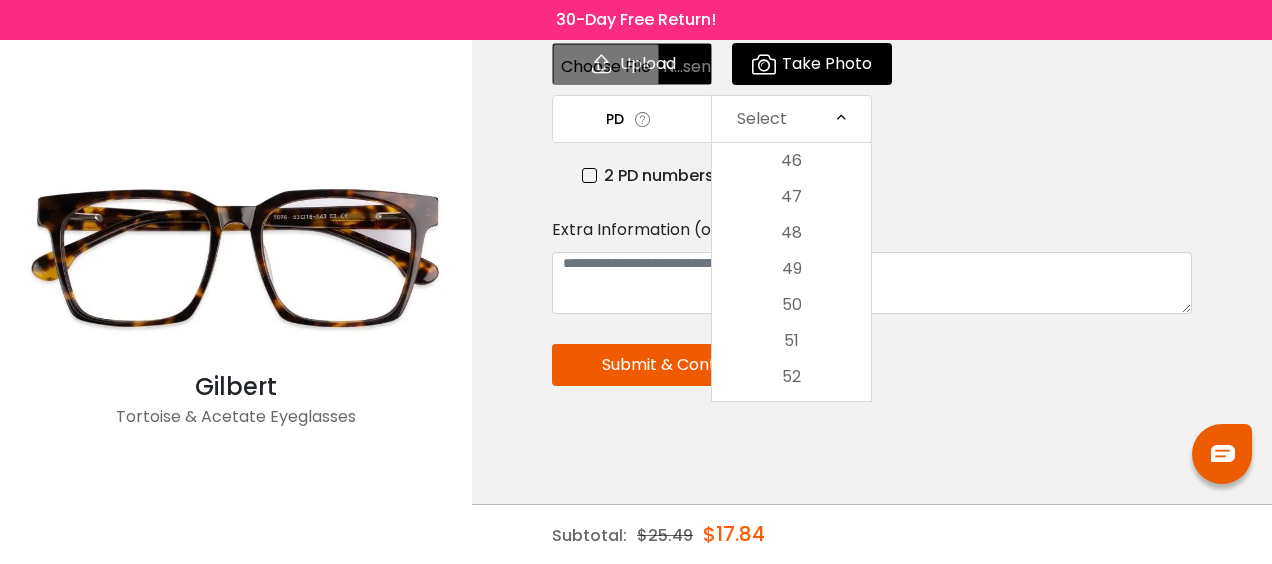 click on "PD
Select
Cancel
PD
Save
46
47
48
49
50
51
52
53
54
55
56
57
58
59
60
61
62
63
64
65
66
67
68
69
70
71 72 73" at bounding box center (872, 141) 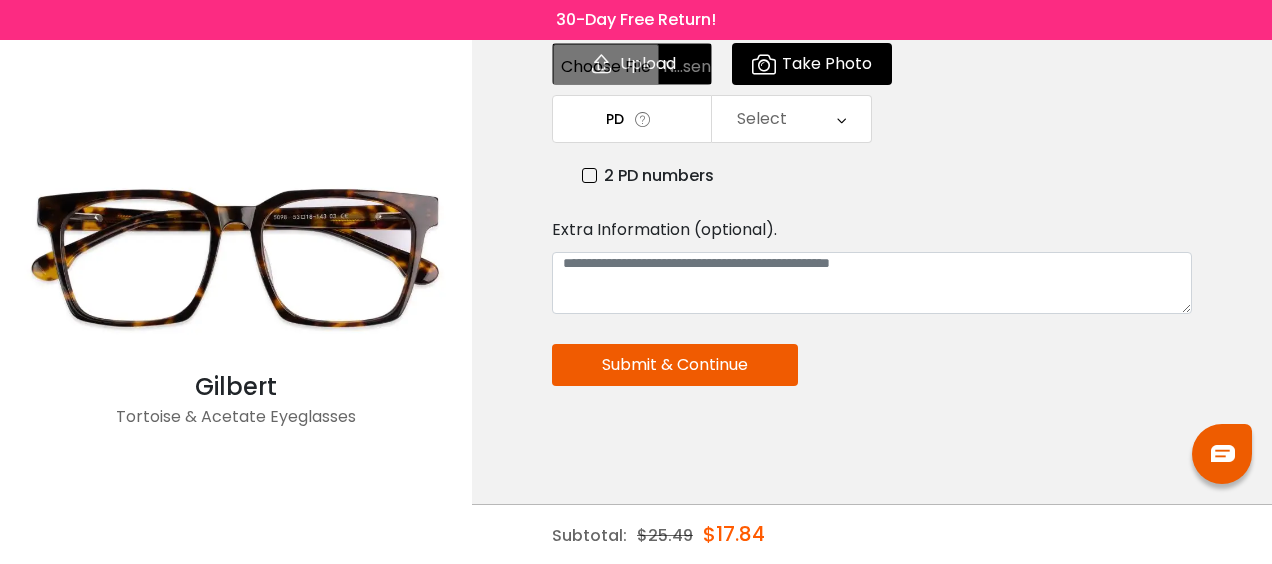 click on "2 PD numbers" at bounding box center [887, 175] 